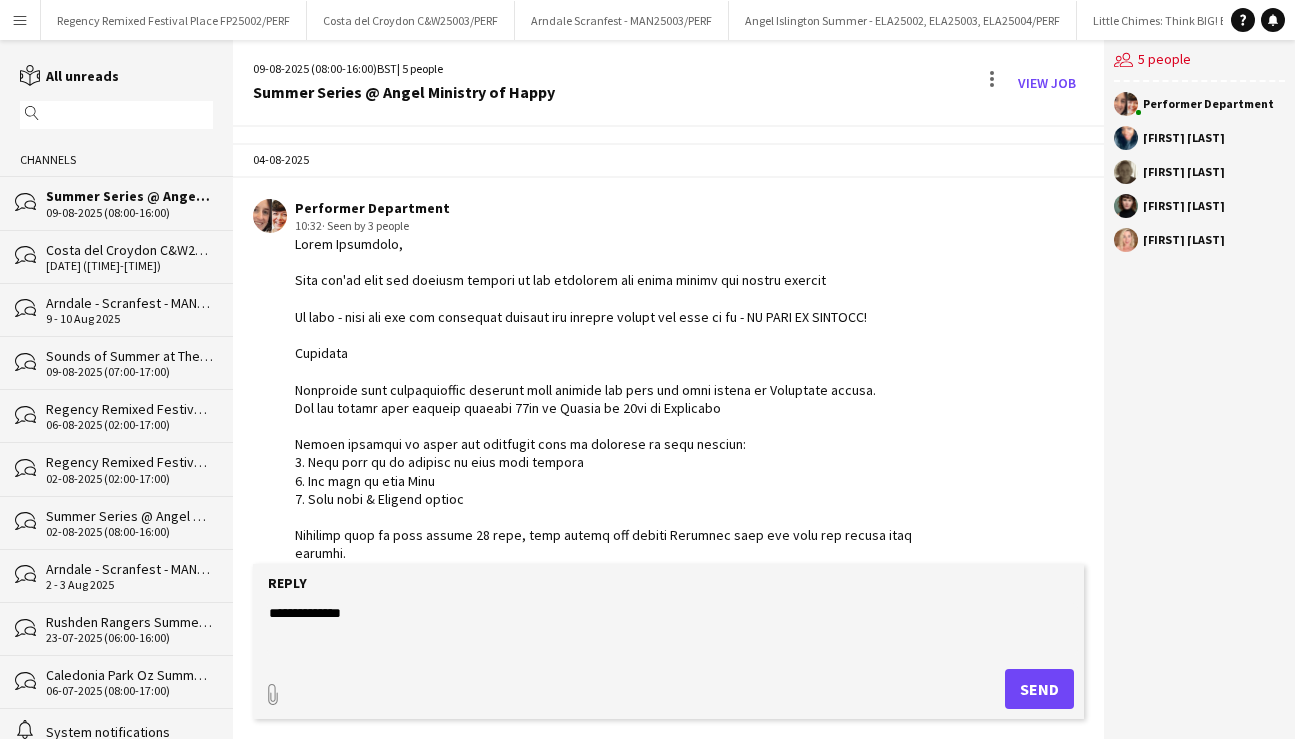 scroll, scrollTop: 0, scrollLeft: 0, axis: both 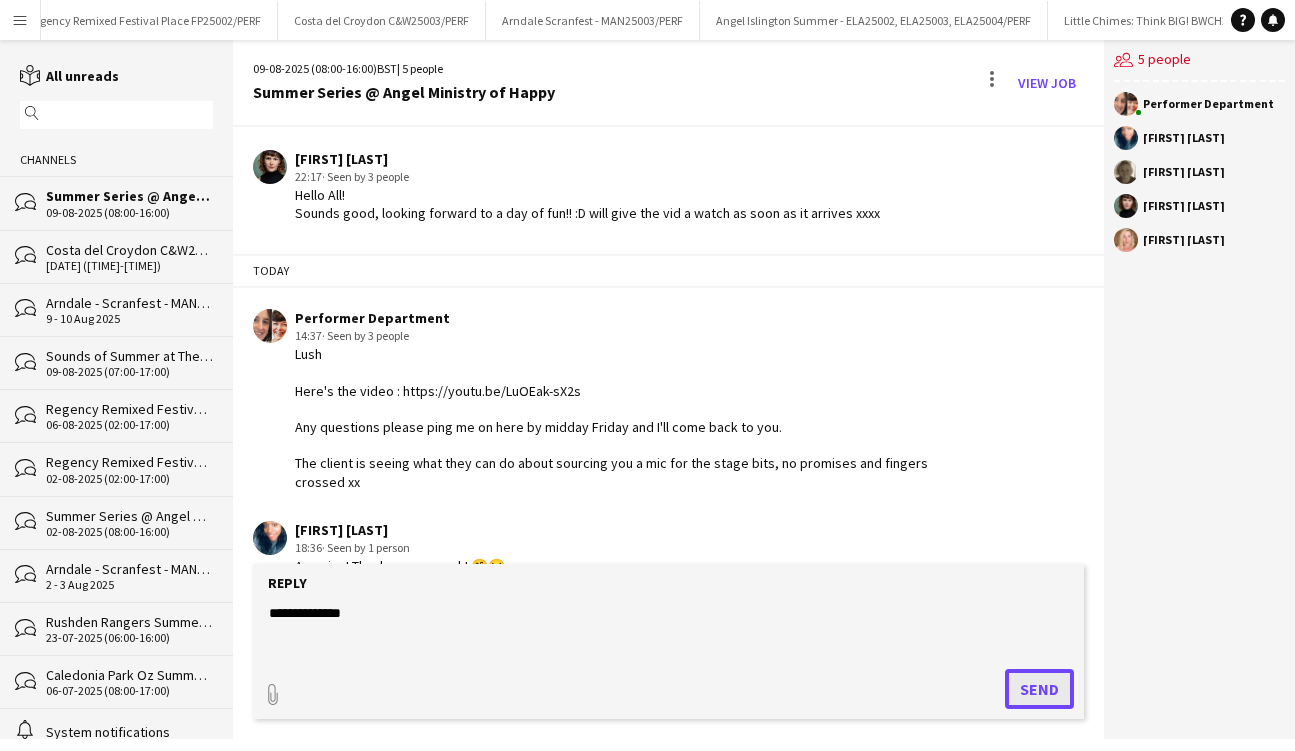 click on "Send" 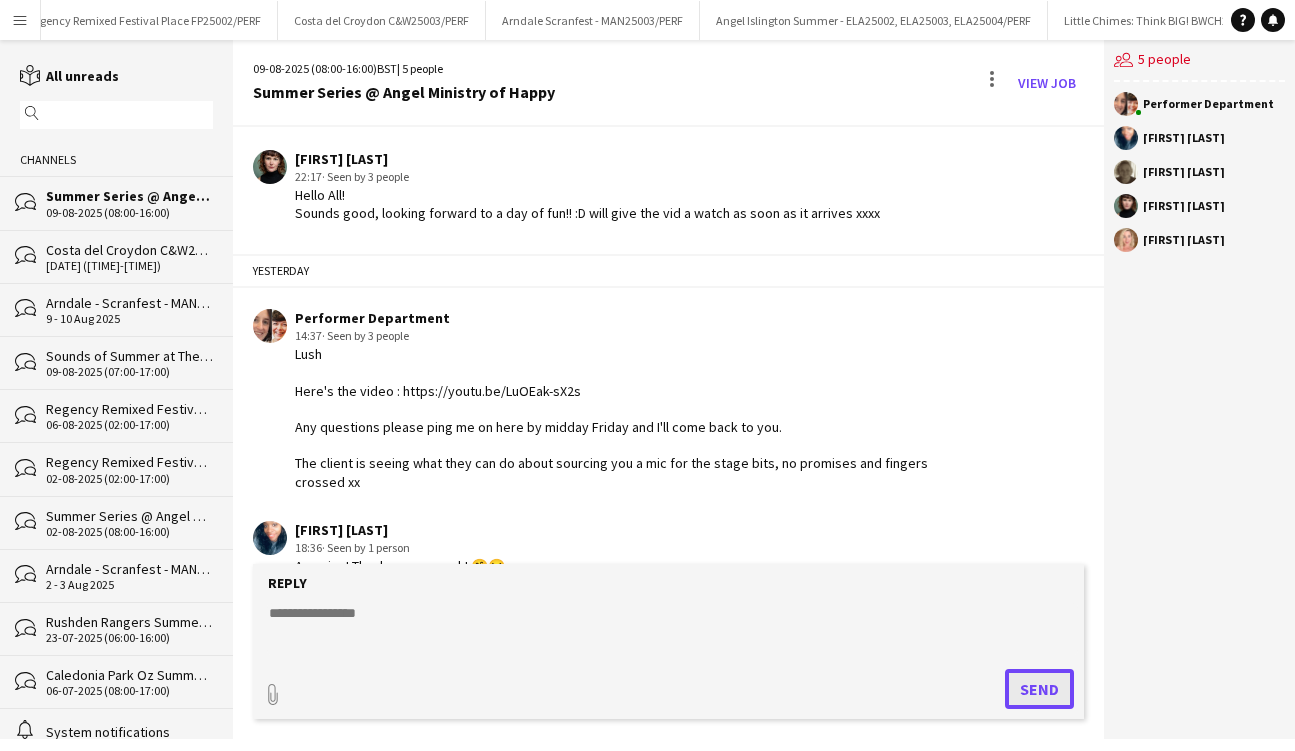 scroll, scrollTop: 1482, scrollLeft: 0, axis: vertical 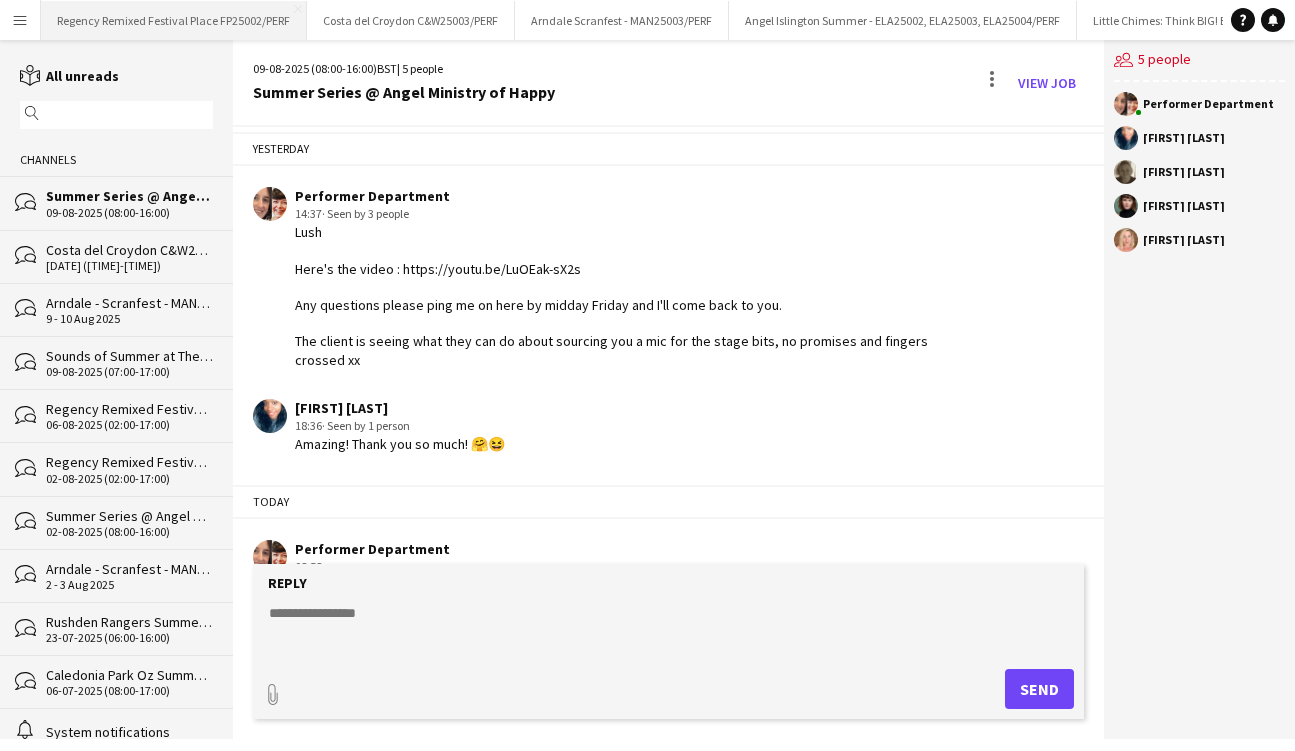 click on "Regency Remixed Festival Place FP25002/PERF
Close" at bounding box center [174, 20] 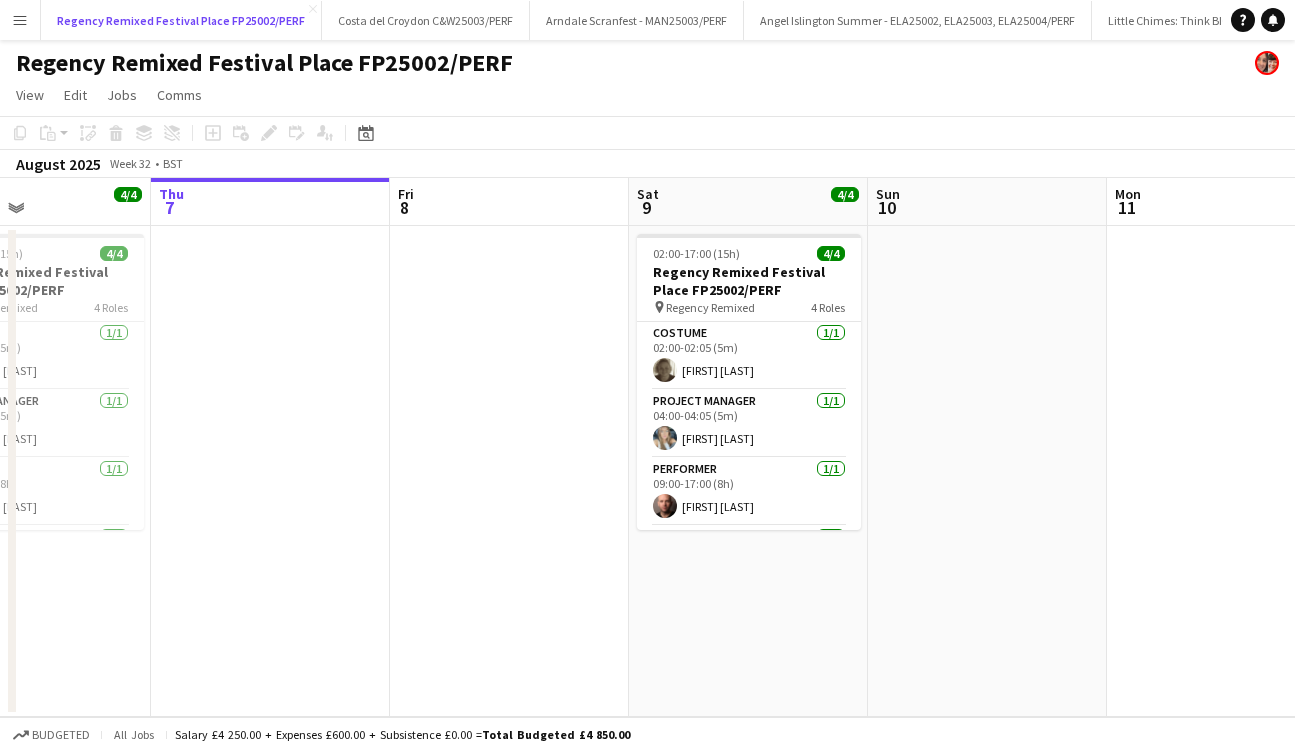 scroll, scrollTop: 0, scrollLeft: 570, axis: horizontal 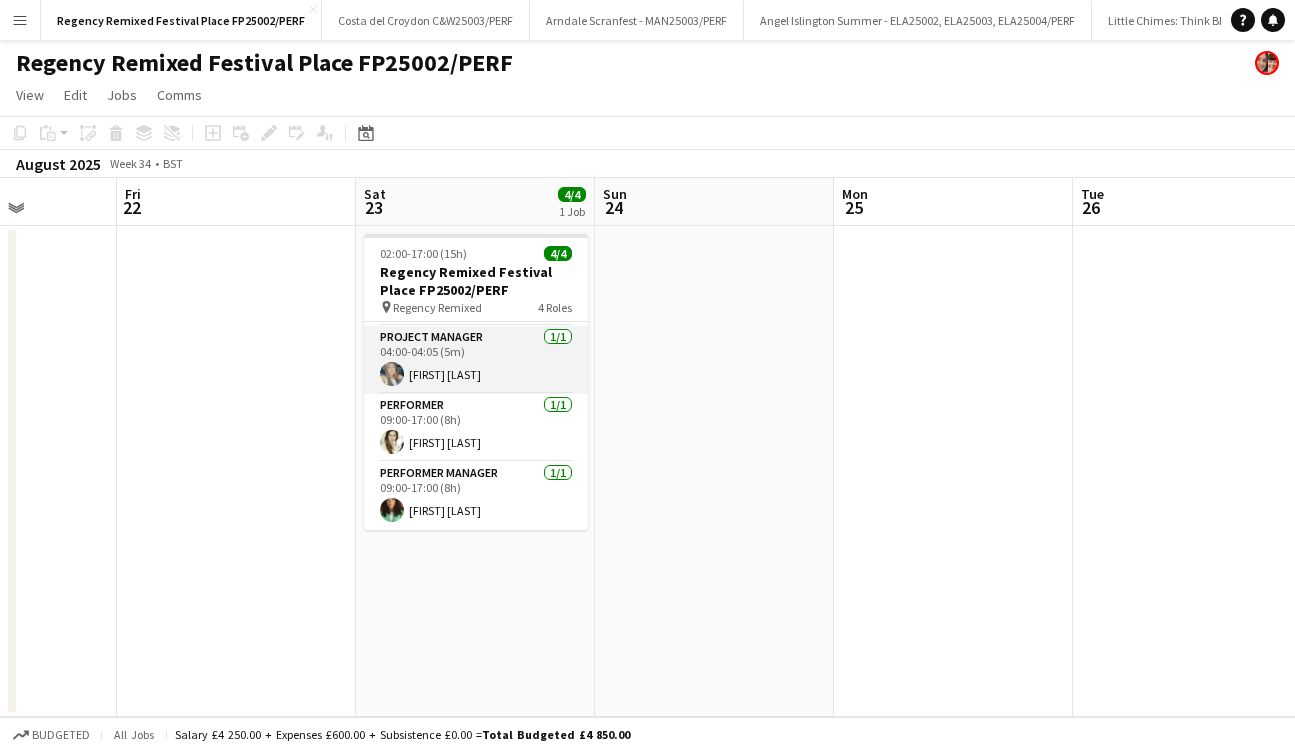 click on "[FIRST] [LAST]" at bounding box center (476, 360) 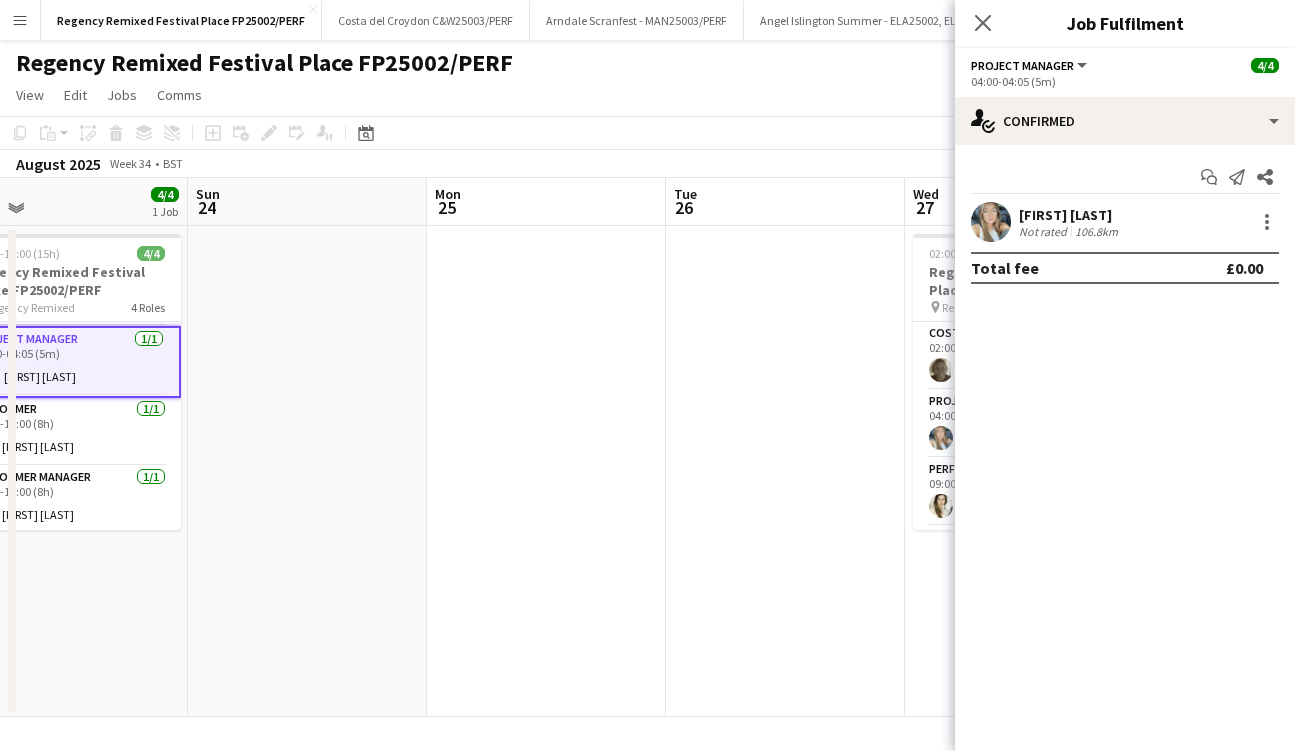 scroll, scrollTop: 0, scrollLeft: 828, axis: horizontal 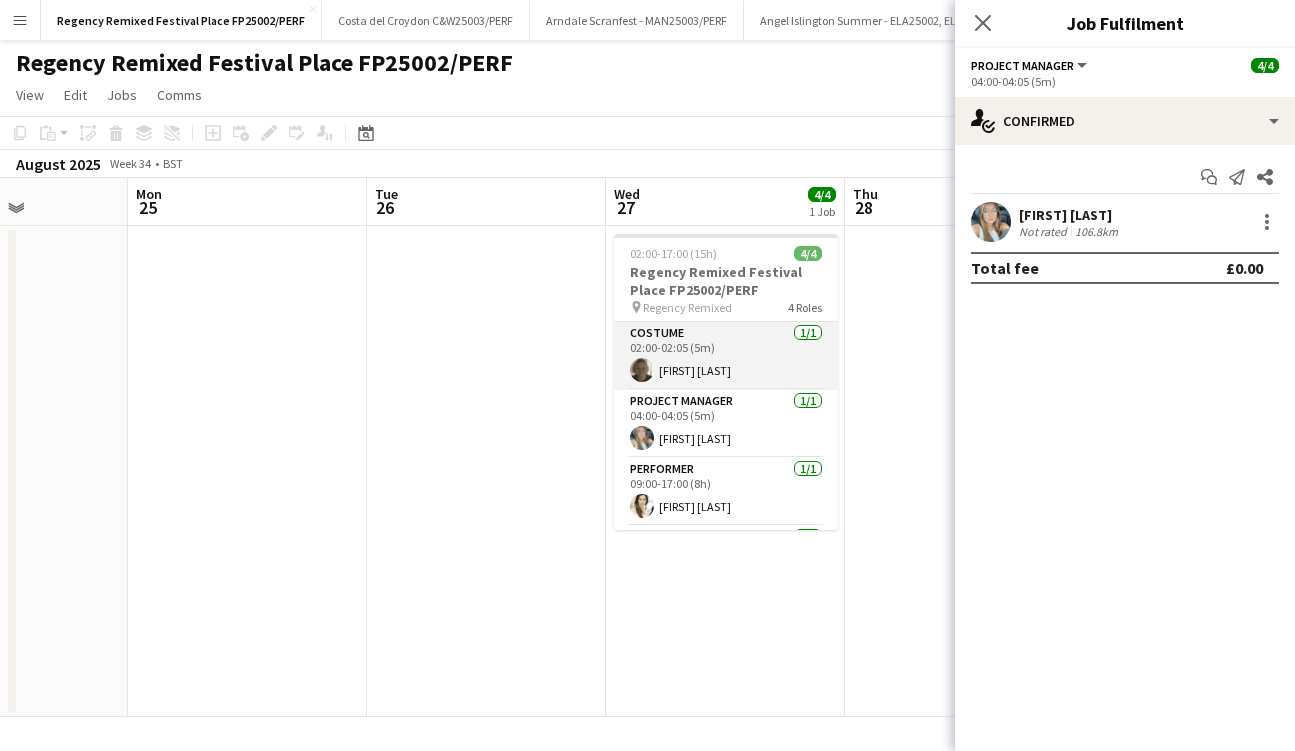 click on "Costume [NUMBER]/[NUMBER] [TIME]-[TIME] ([TIME]) [FIRST] [LAST]" at bounding box center (726, 356) 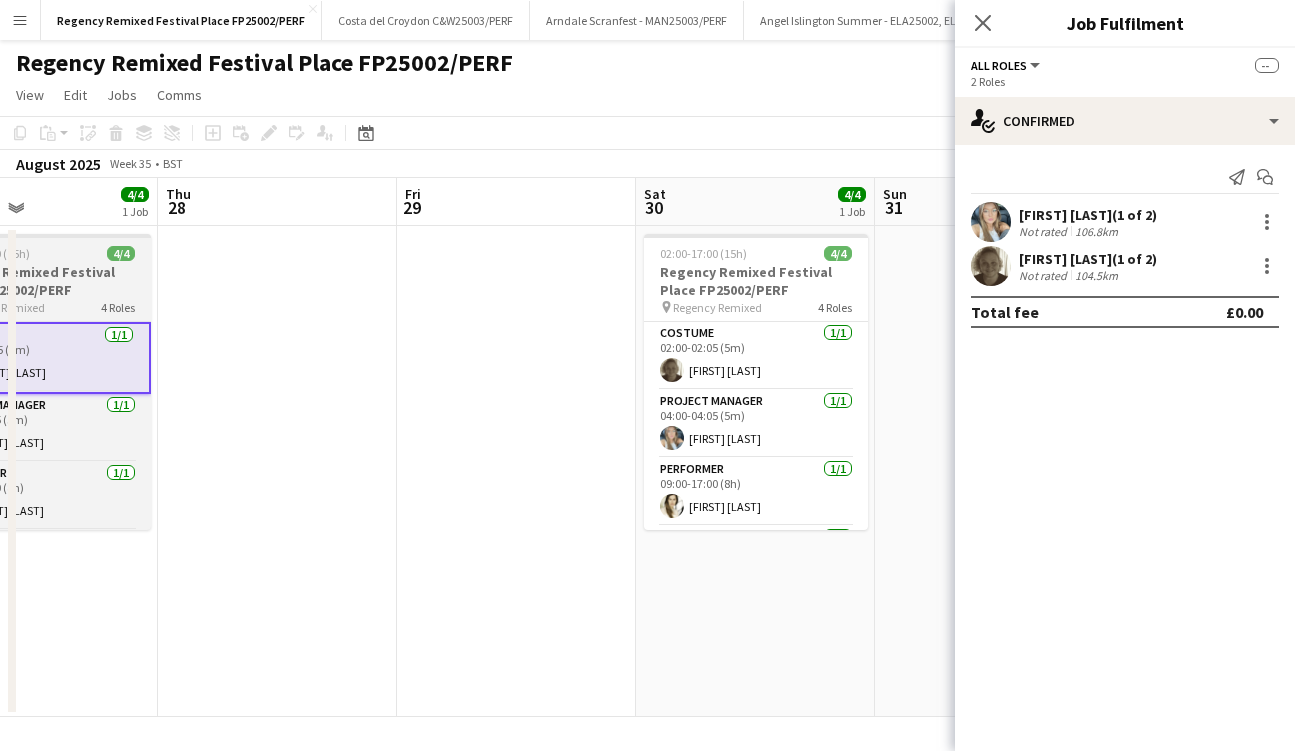 scroll, scrollTop: 0, scrollLeft: 852, axis: horizontal 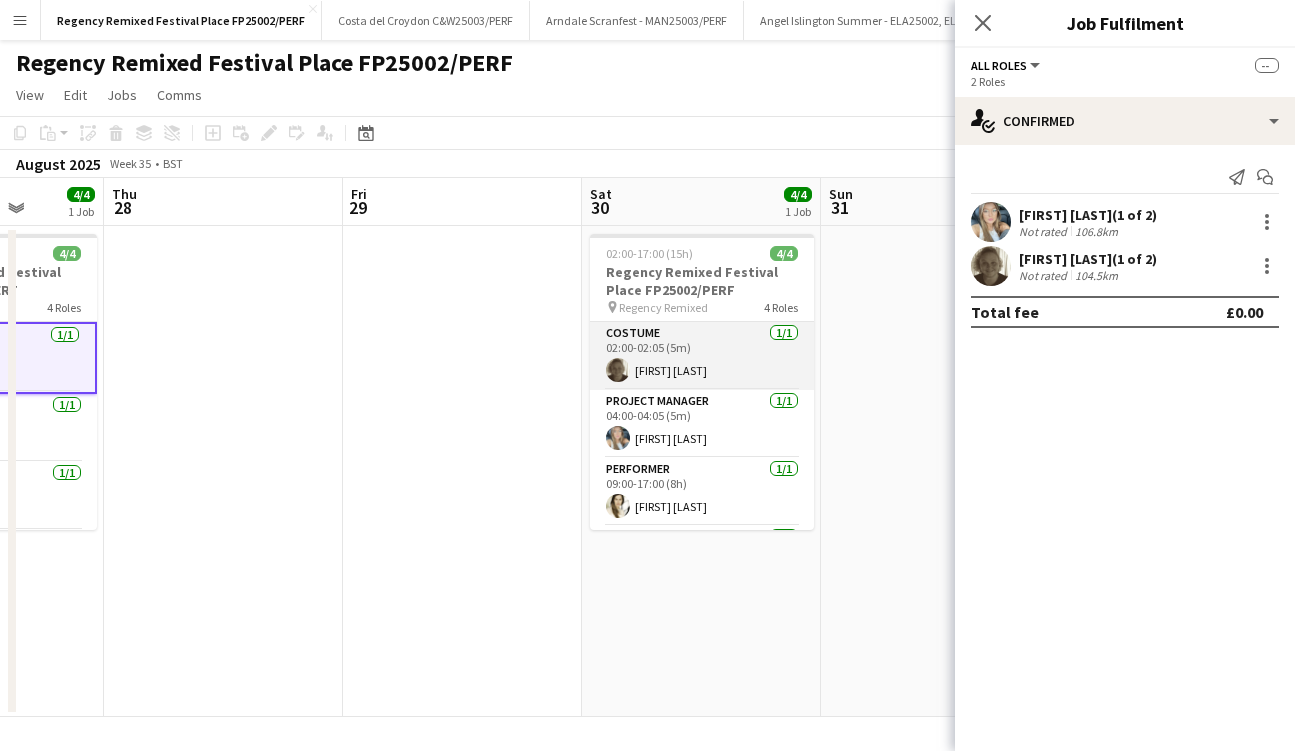 click on "Costume [NUMBER]/[NUMBER] [TIME]-[TIME] ([TIME]) [FIRST] [LAST]" at bounding box center [702, 356] 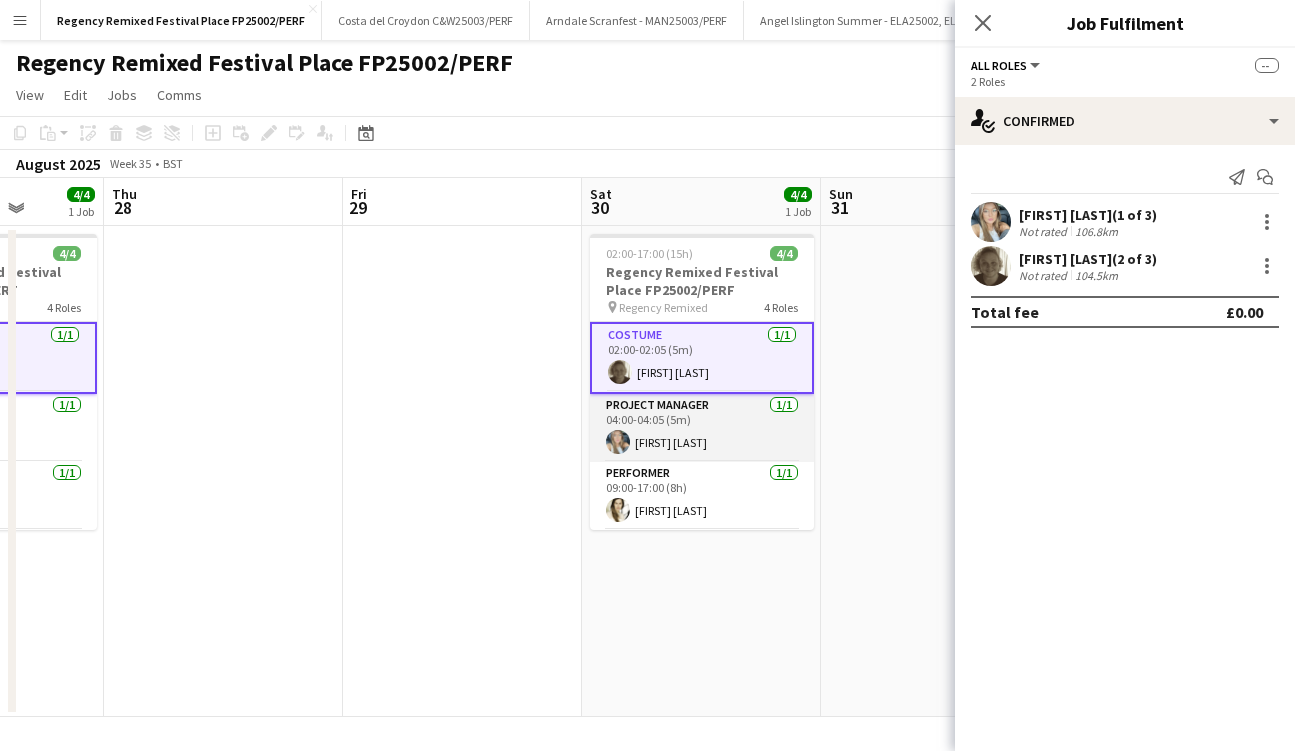 scroll, scrollTop: 68, scrollLeft: 0, axis: vertical 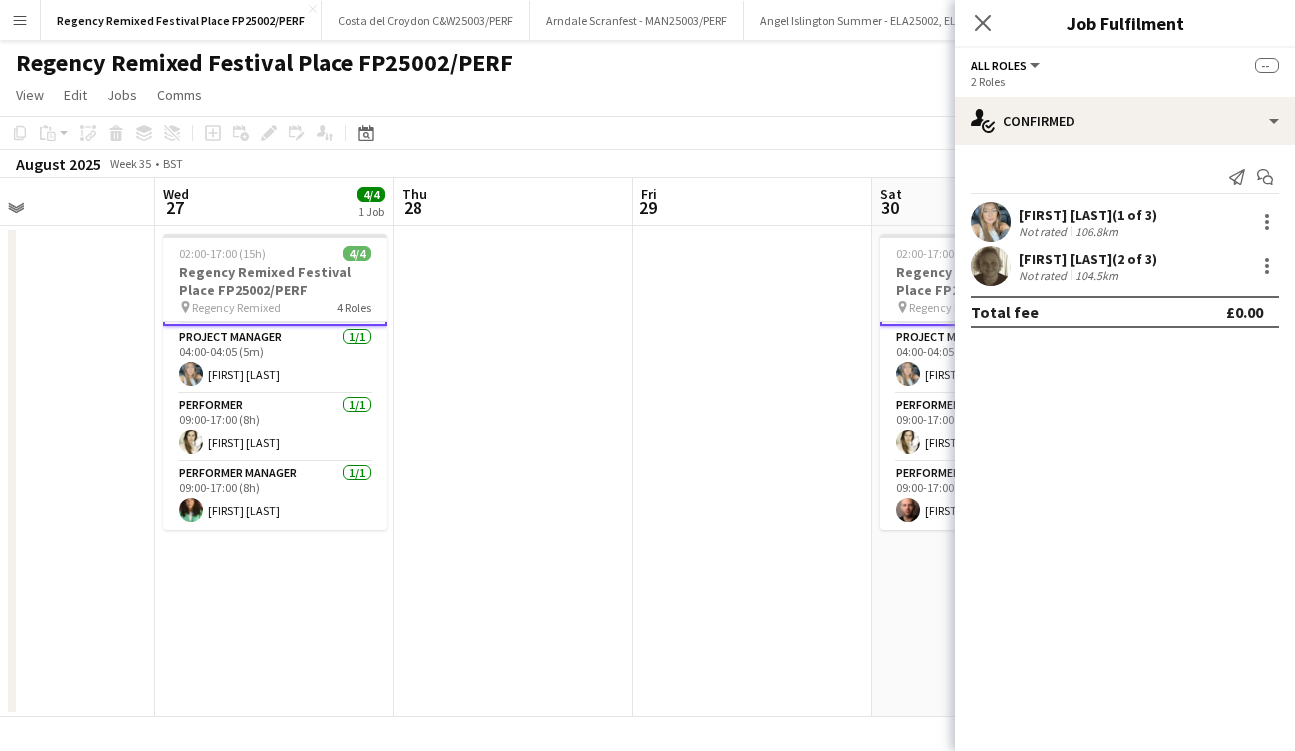 click at bounding box center (513, 471) 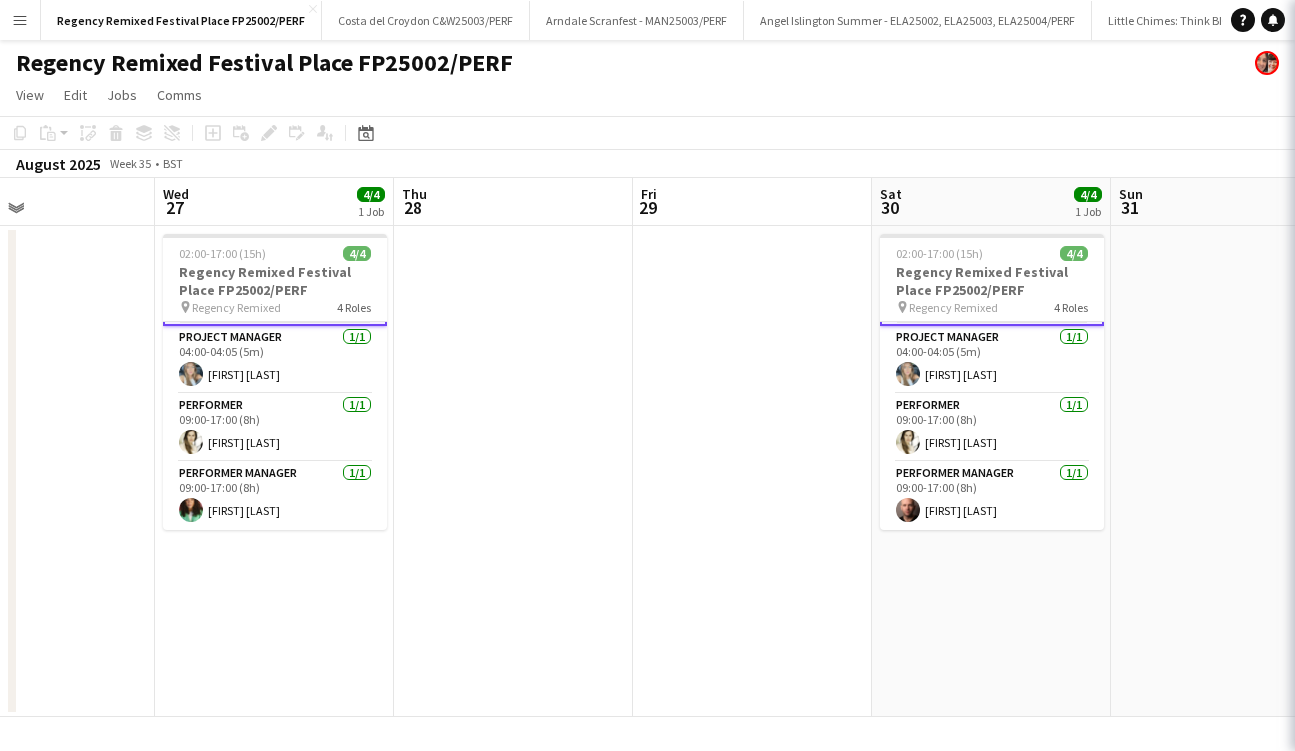 scroll, scrollTop: 0, scrollLeft: 561, axis: horizontal 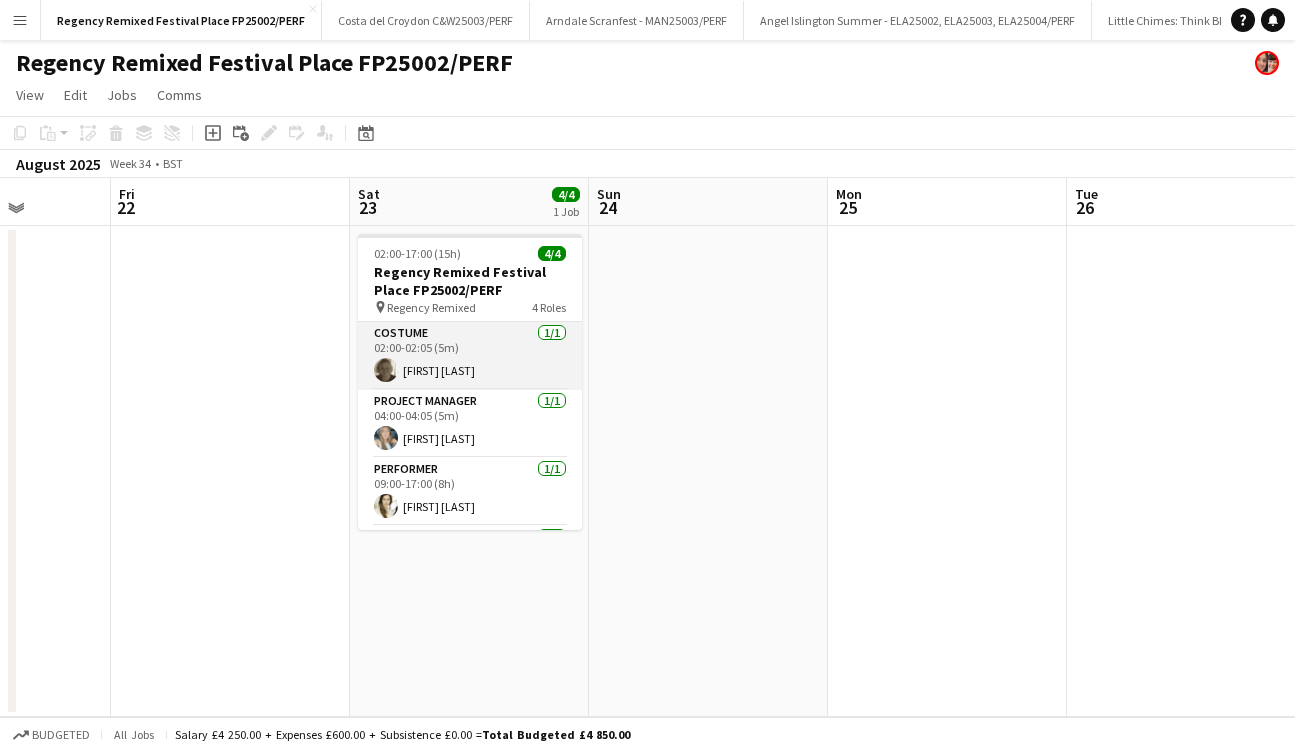 click on "Costume [NUMBER]/[NUMBER] [TIME]-[TIME] ([TIME]) [FIRST] [LAST]" at bounding box center (470, 356) 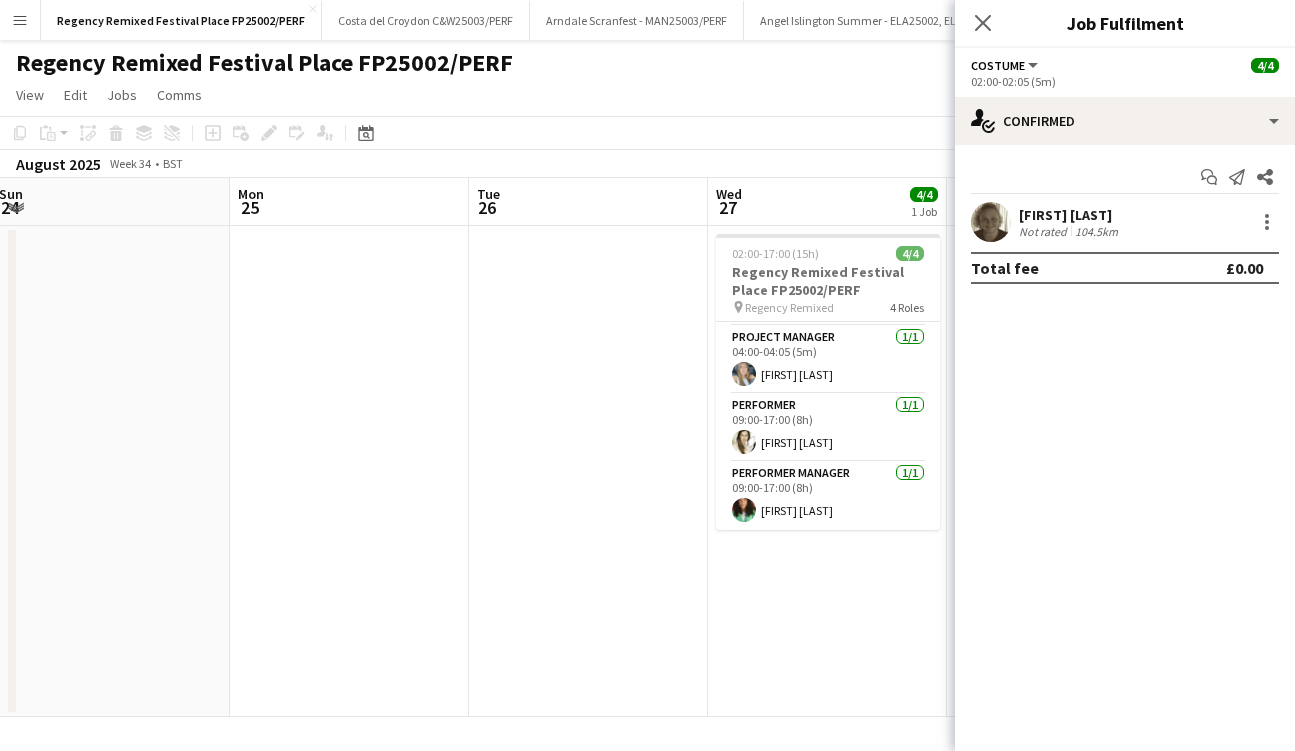scroll, scrollTop: 0, scrollLeft: 826, axis: horizontal 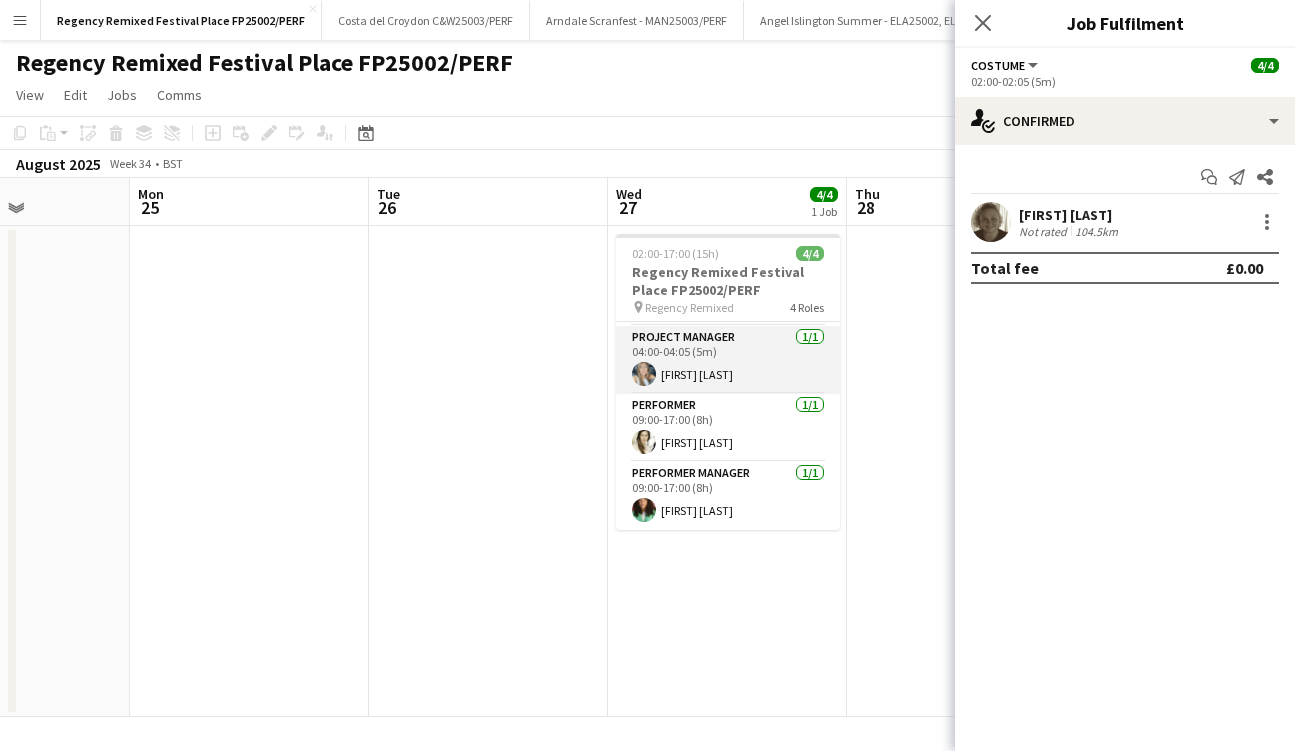 click on "[FIRST] [LAST]" at bounding box center [728, 360] 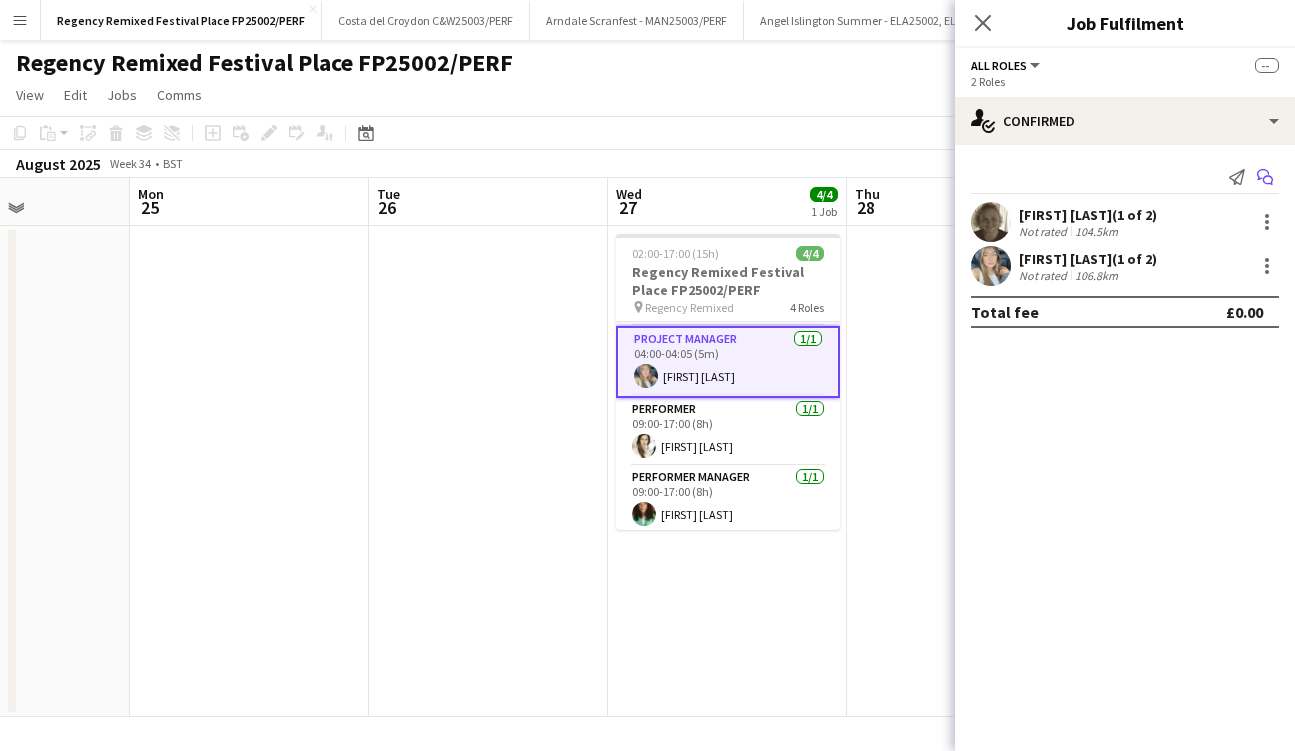 click on "Start chat" 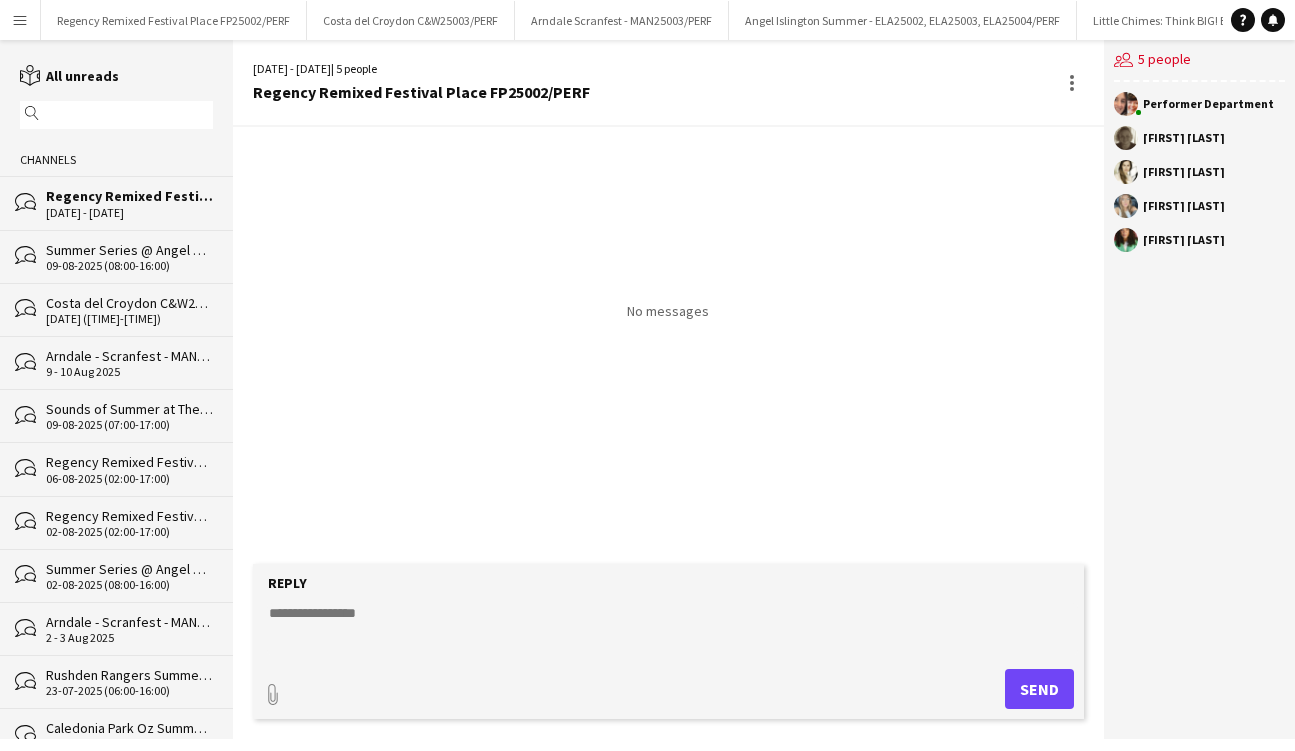 click on "Sounds of Summer at The Water Gardens" 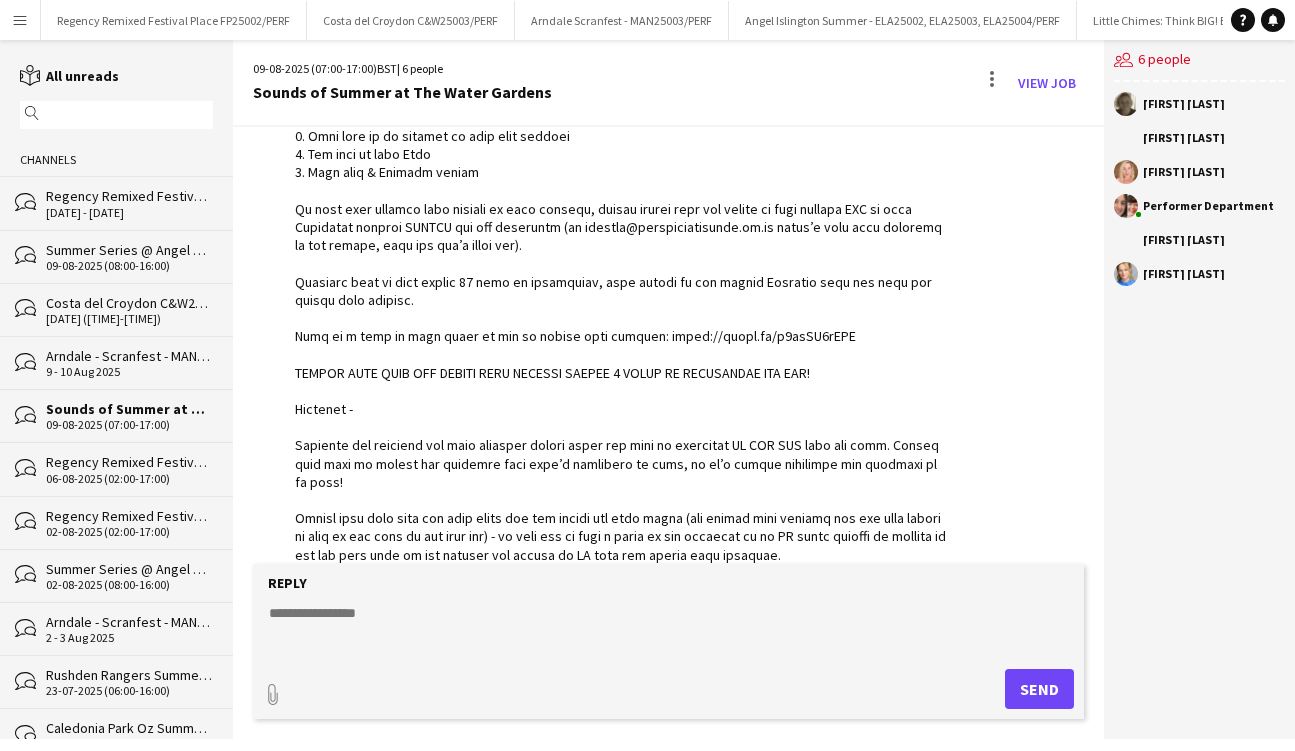 scroll, scrollTop: 0, scrollLeft: 0, axis: both 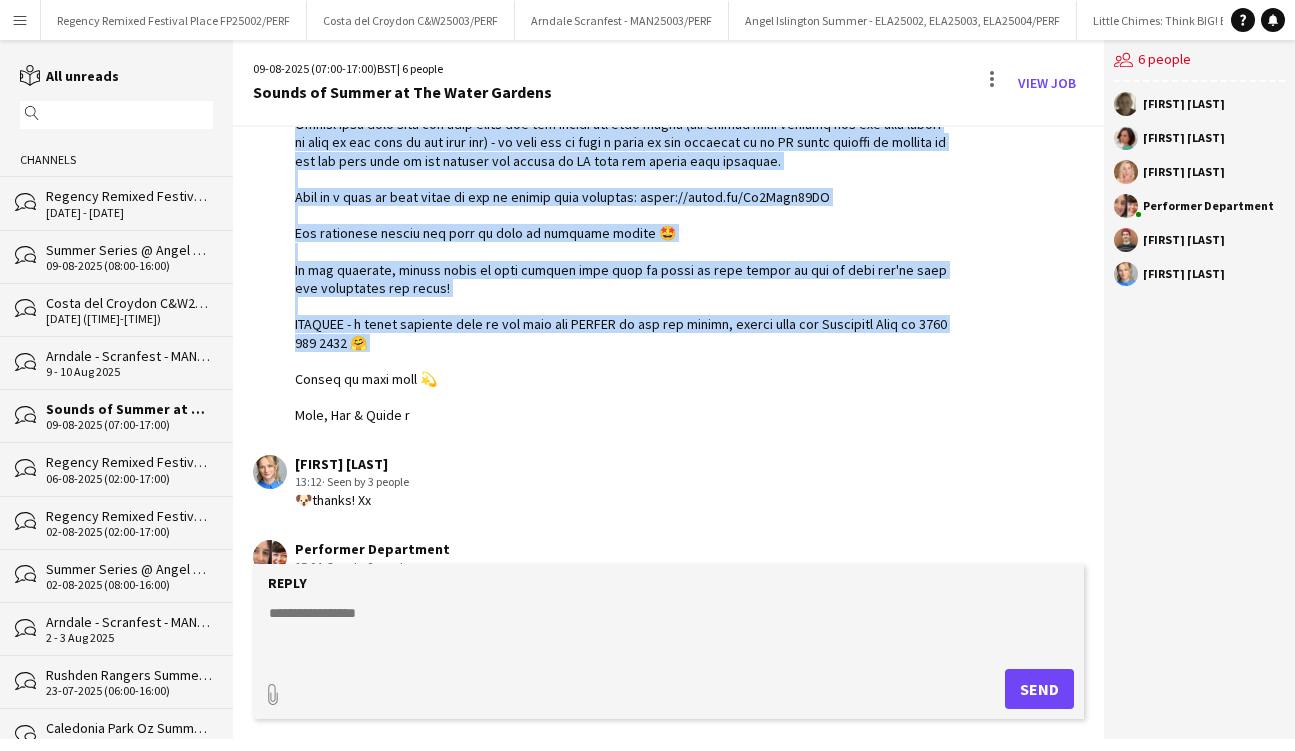 drag, startPoint x: 298, startPoint y: 238, endPoint x: 459, endPoint y: 436, distance: 255.196 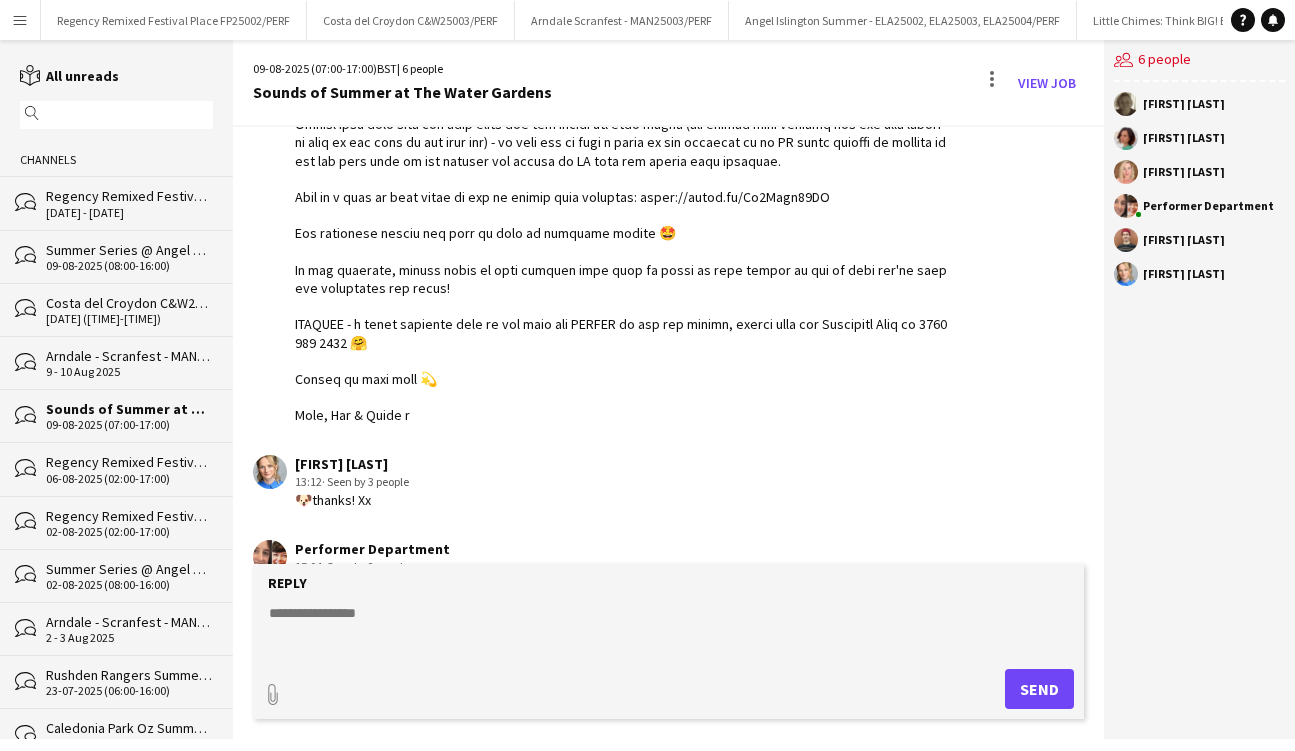 click on "[DATE] - [DATE]" 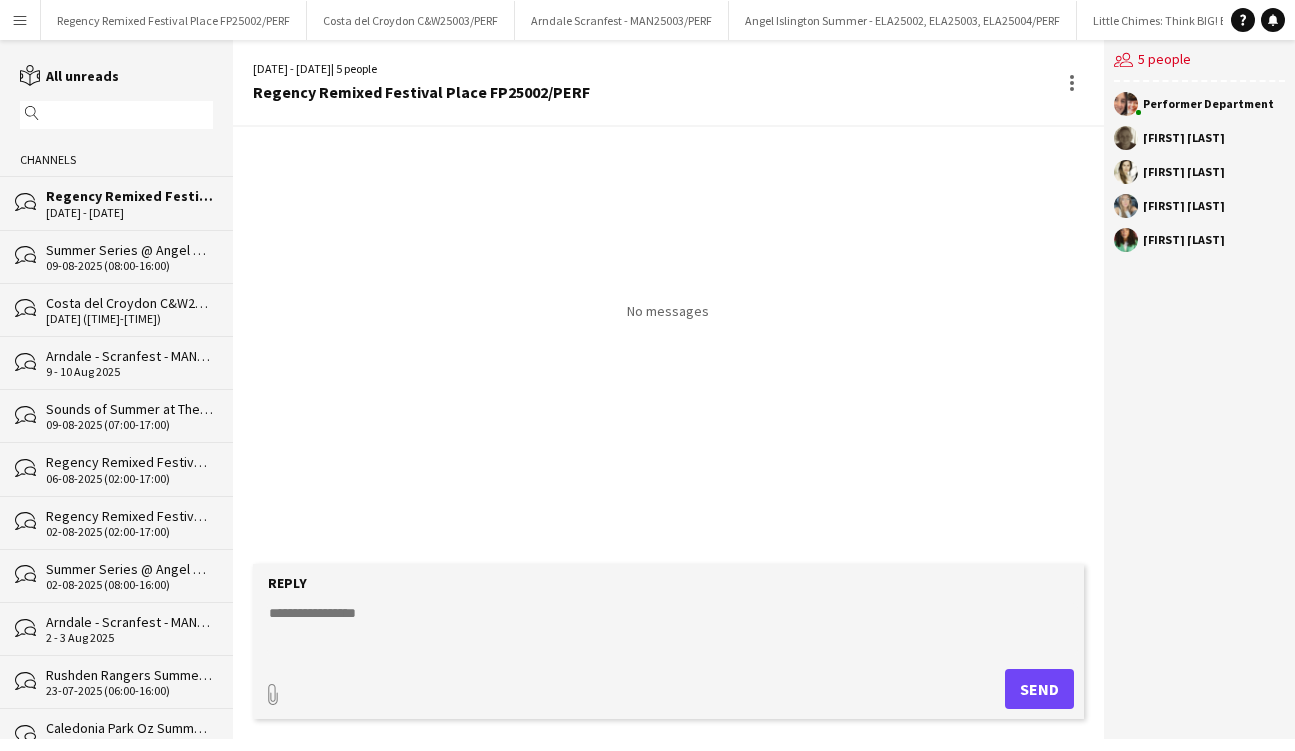 click 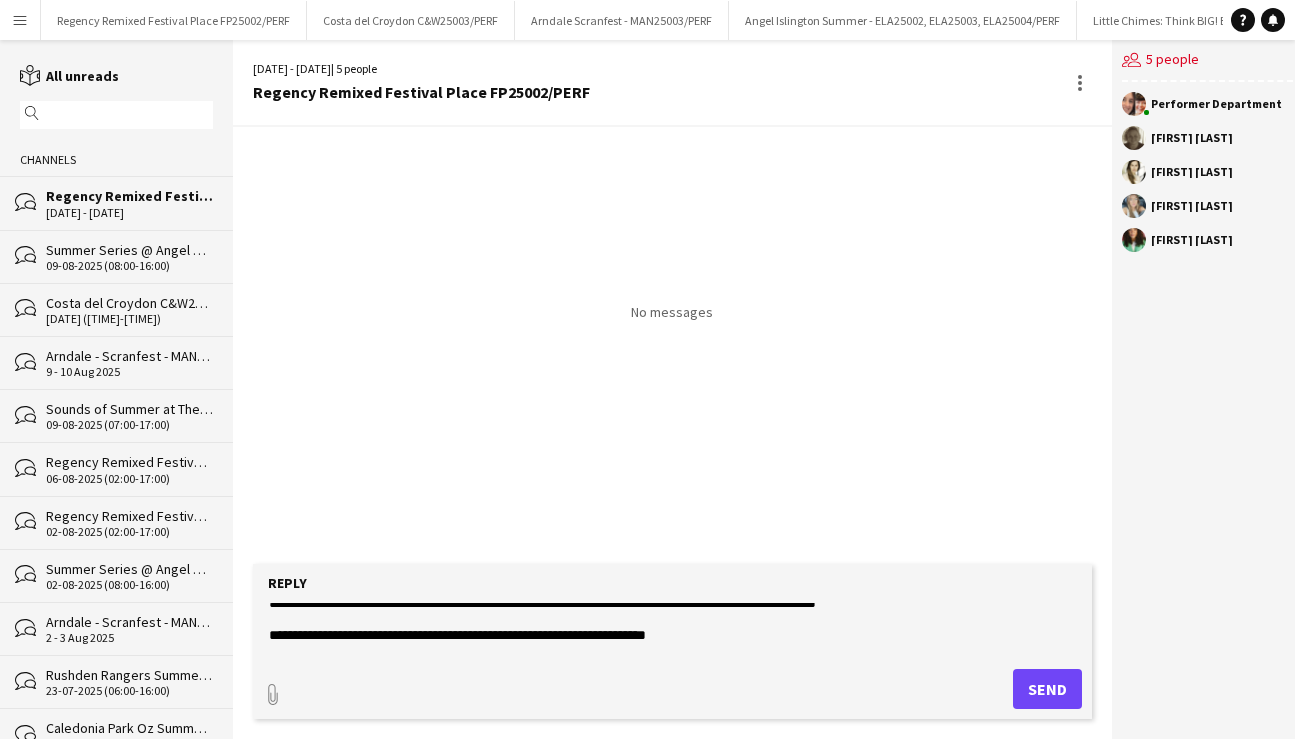scroll, scrollTop: 0, scrollLeft: 0, axis: both 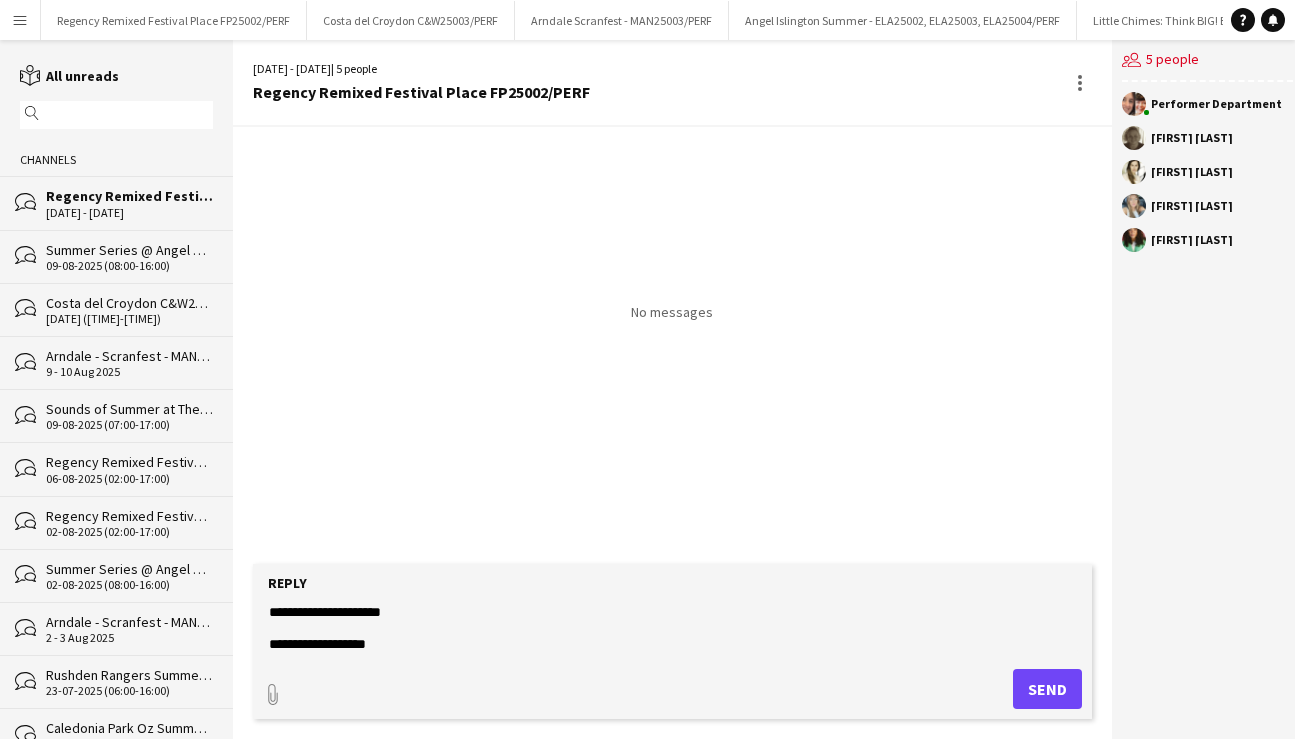 drag, startPoint x: 272, startPoint y: 607, endPoint x: 421, endPoint y: 750, distance: 206.51877 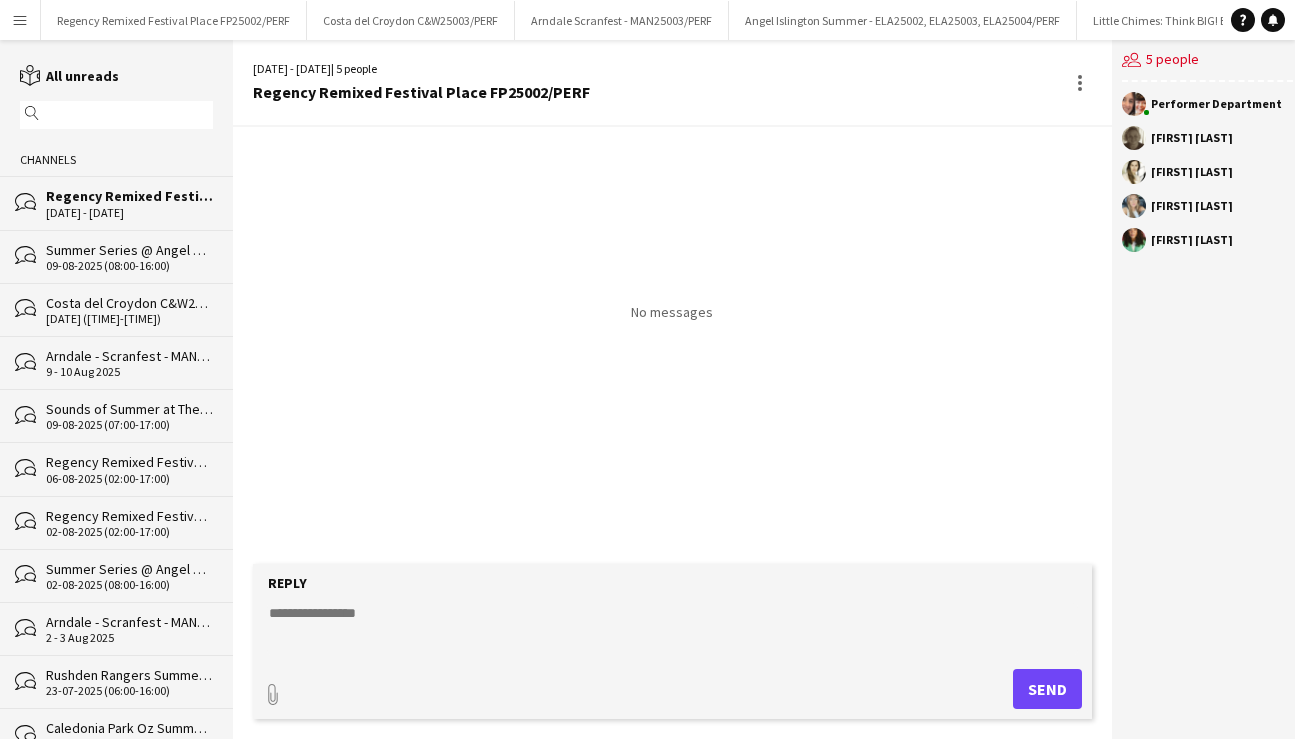 scroll 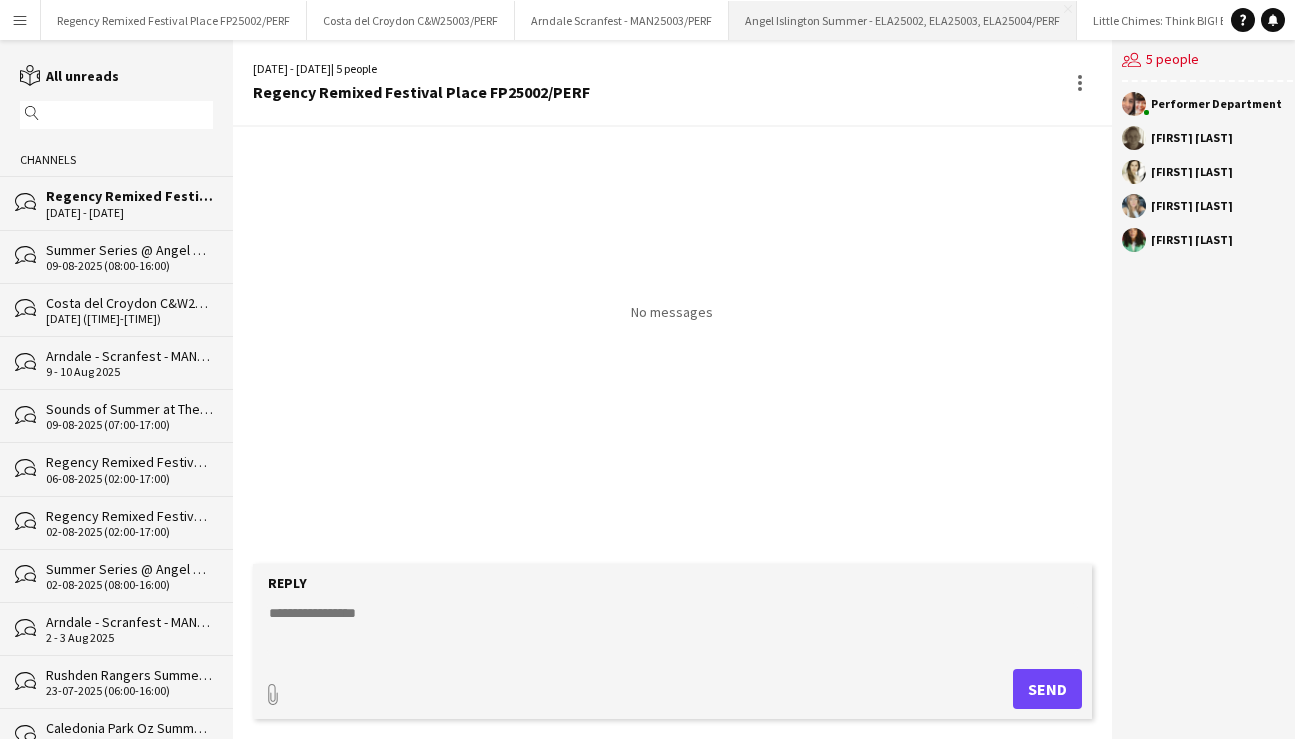 click on "Angel Islington Summer - ELA25002, ELA25003, ELA25004/PERF
Close" at bounding box center [903, 20] 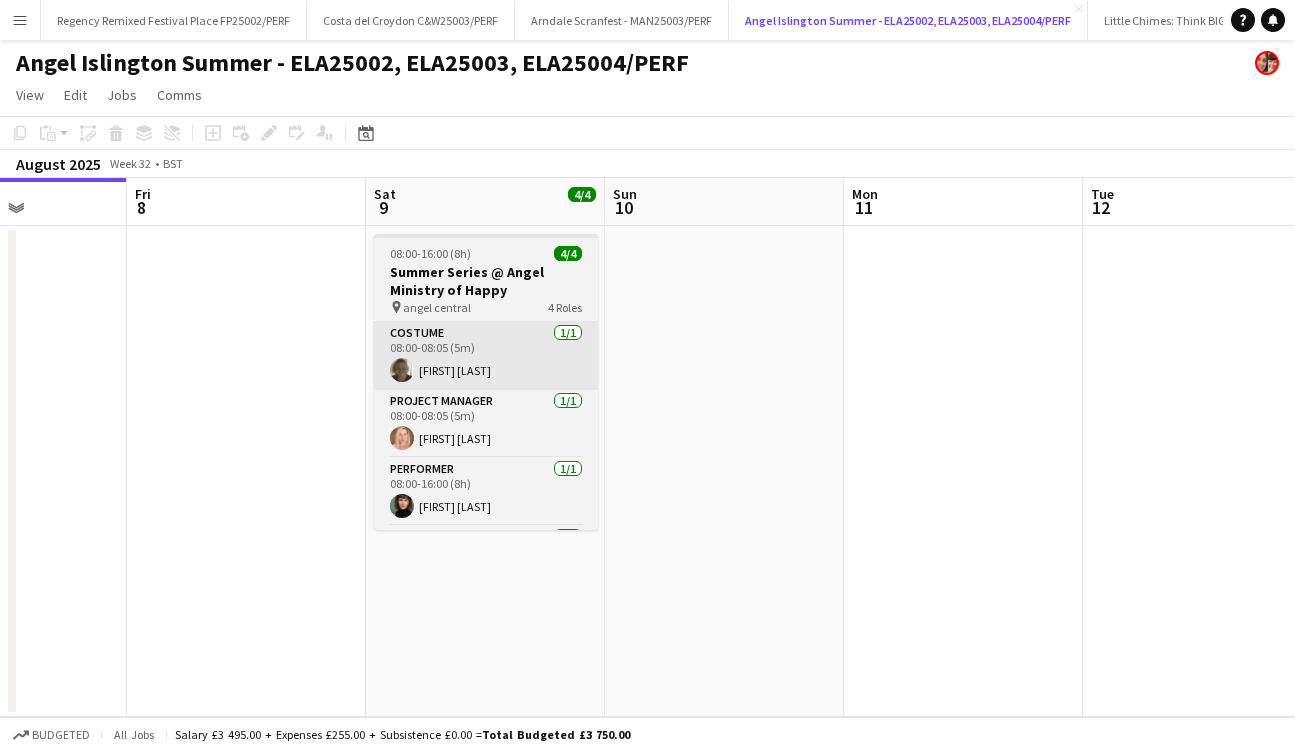 scroll, scrollTop: 0, scrollLeft: 836, axis: horizontal 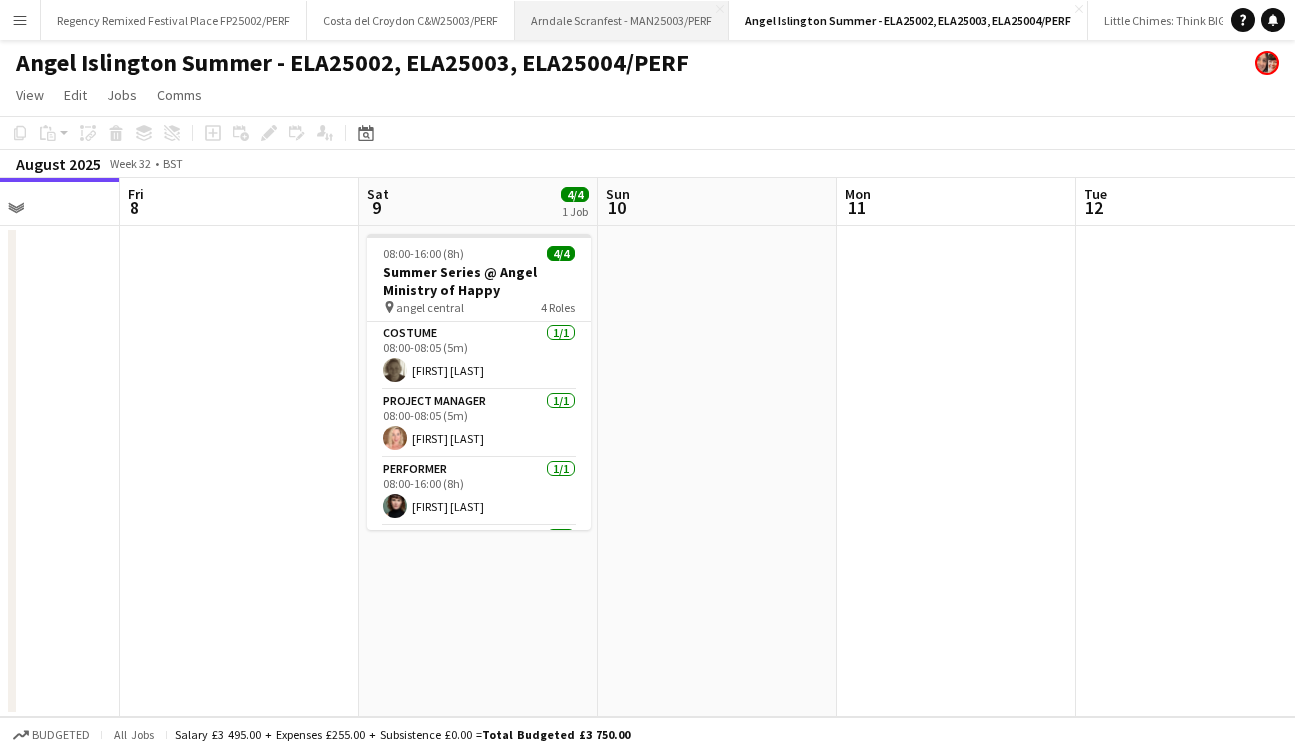 click on "Arndale Scranfest - MAN25003/PERF" at bounding box center [622, 20] 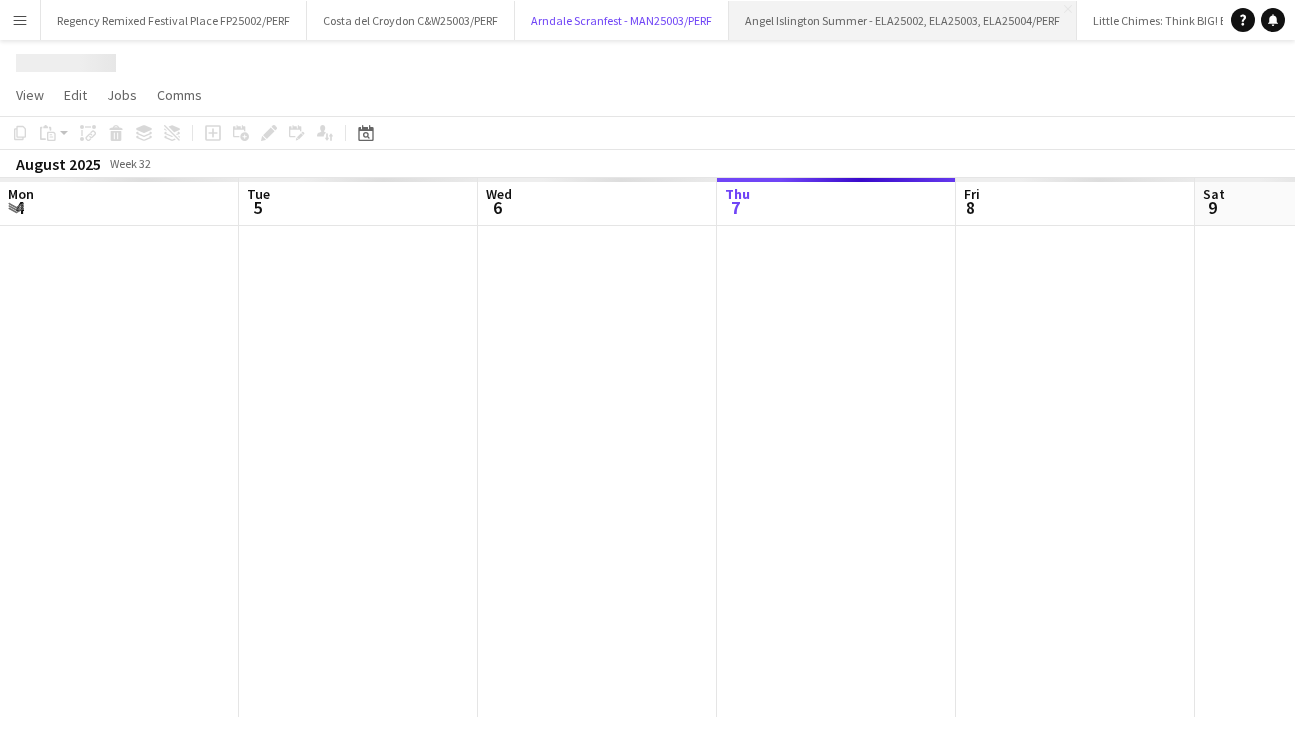scroll, scrollTop: 0, scrollLeft: 478, axis: horizontal 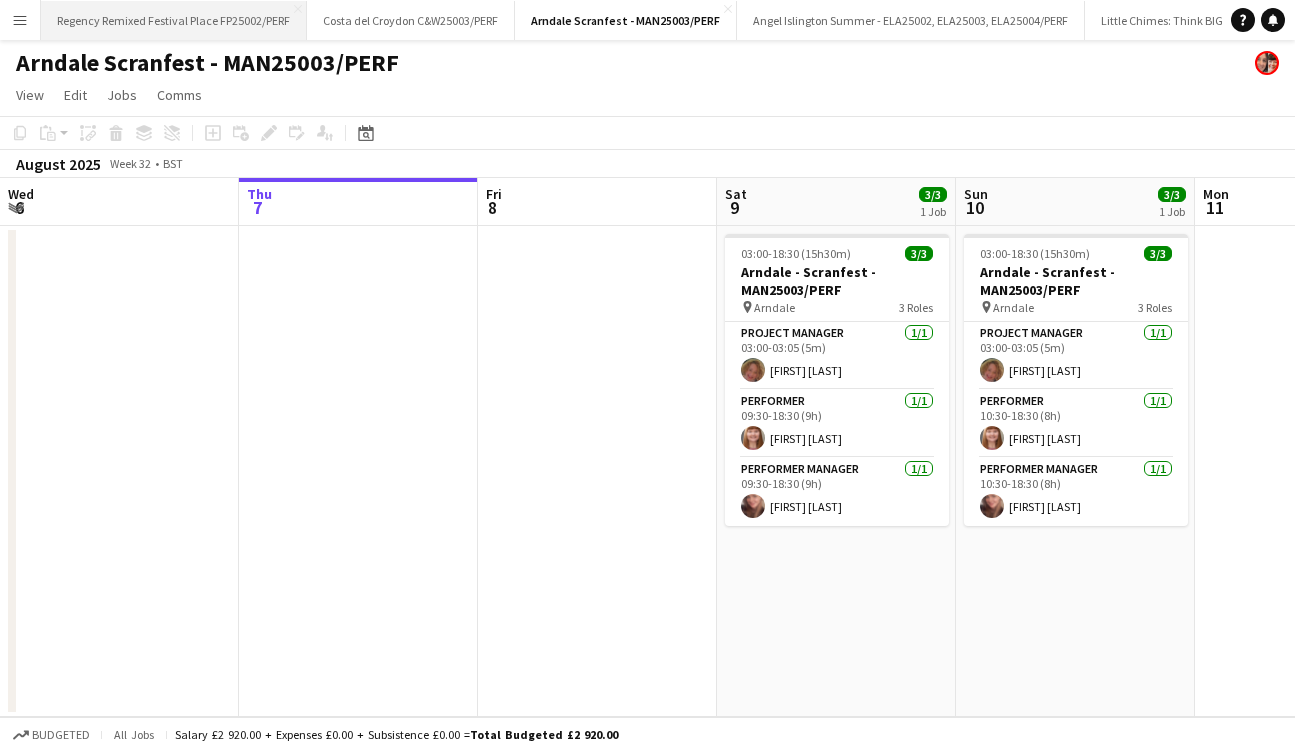 click on "Regency Remixed Festival Place FP25002/PERF
Close" at bounding box center [174, 20] 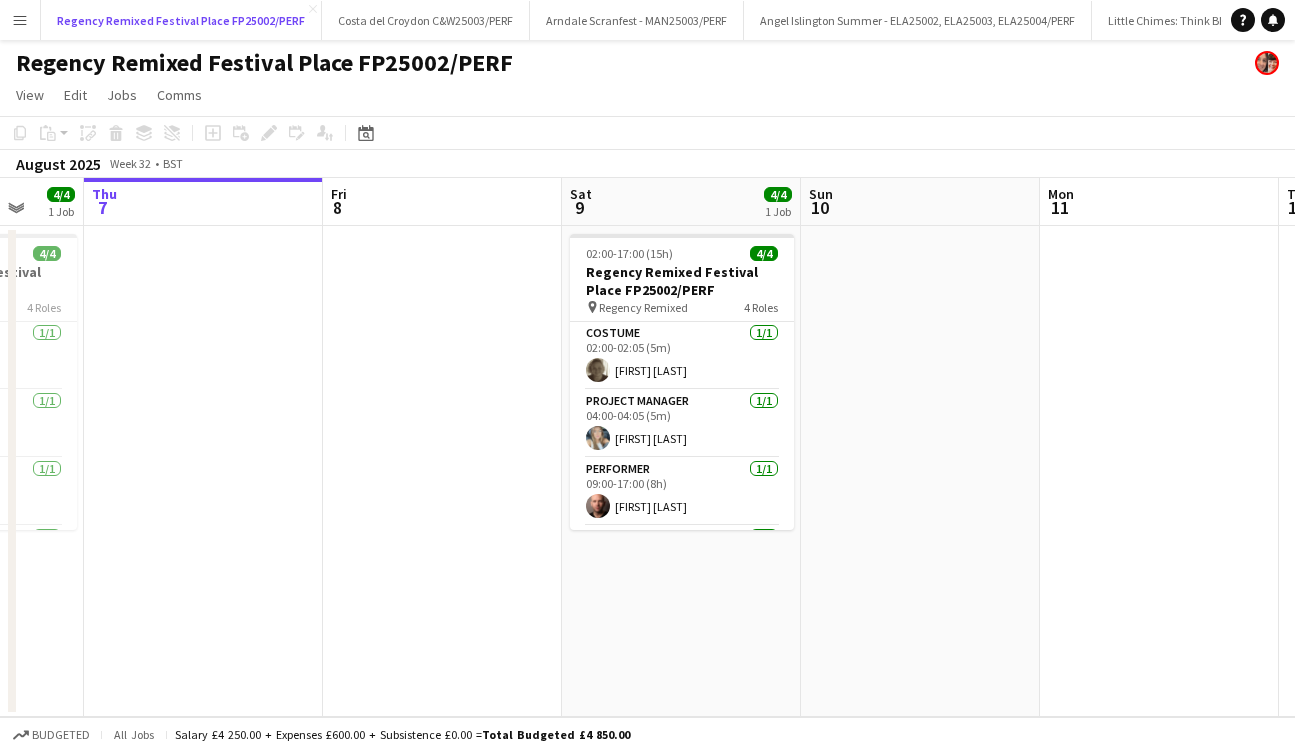 scroll, scrollTop: 0, scrollLeft: 681, axis: horizontal 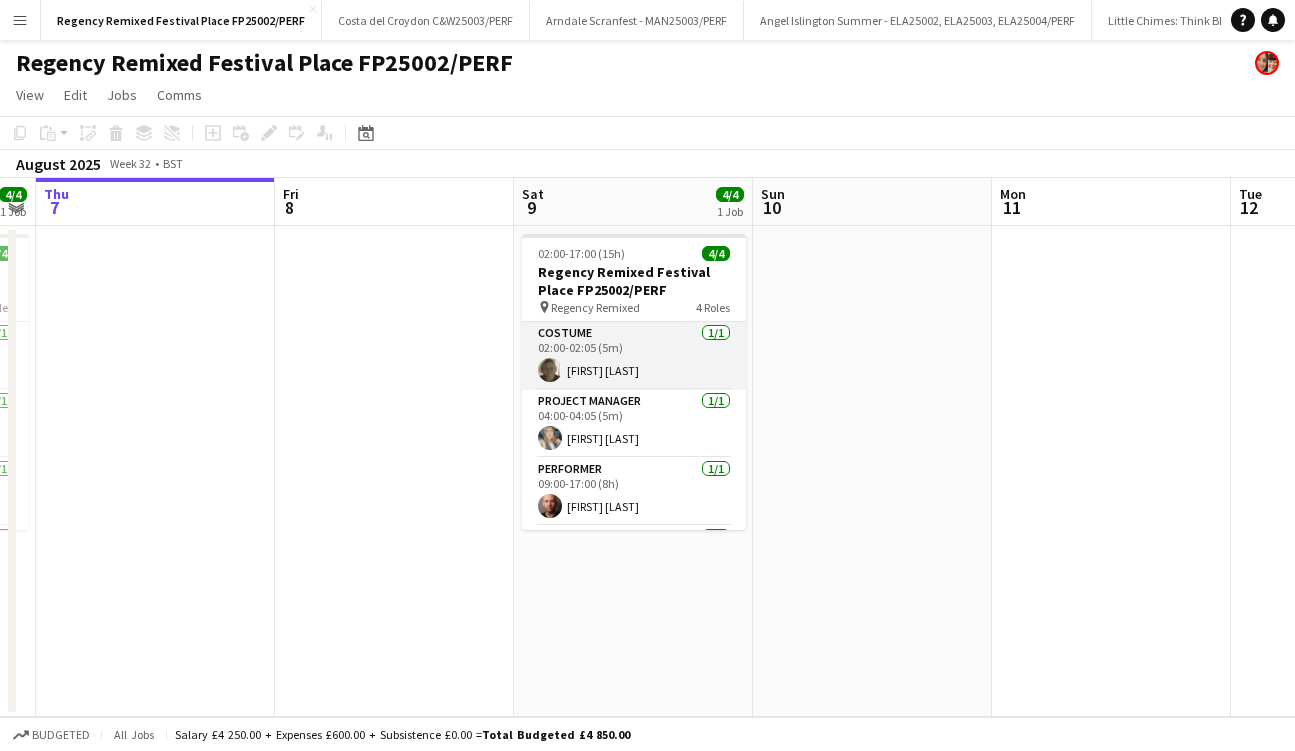 click on "Costume [NUMBER]/[NUMBER] [TIME]-[TIME] ([TIME]) [FIRST] [LAST]" at bounding box center [634, 356] 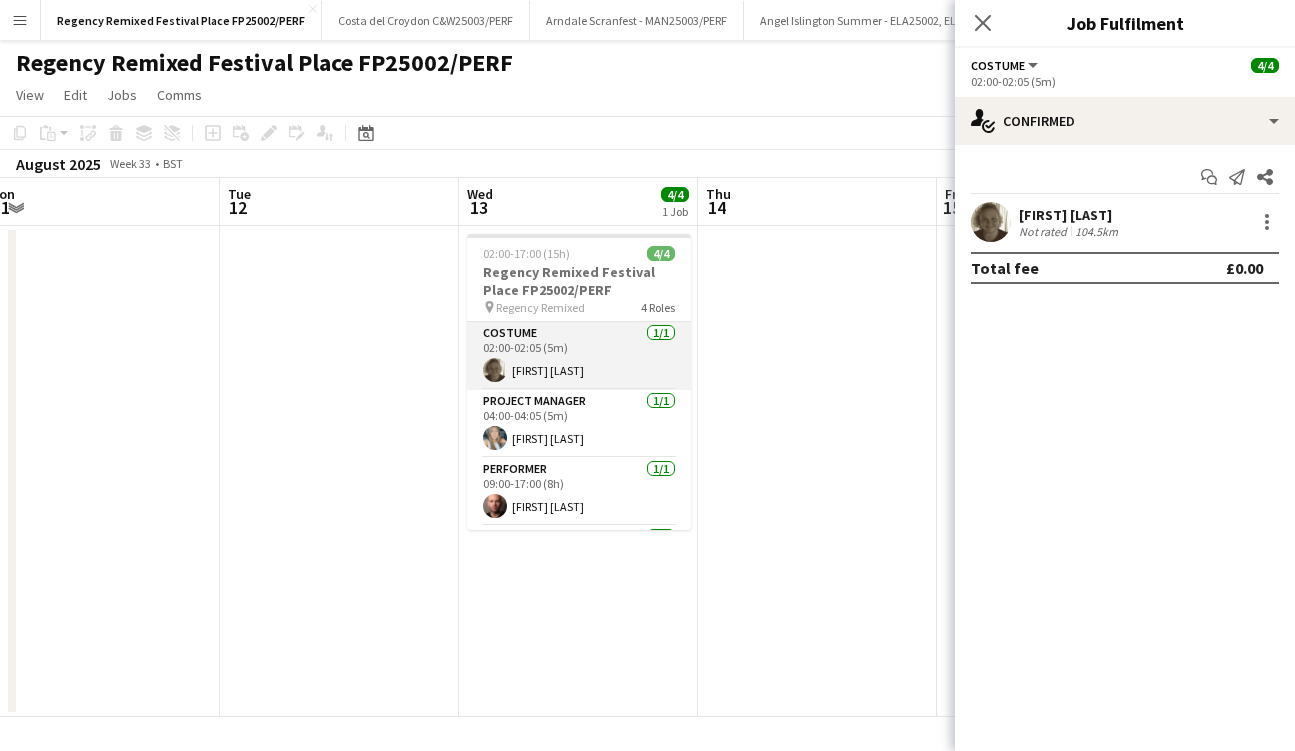 scroll, scrollTop: 0, scrollLeft: 744, axis: horizontal 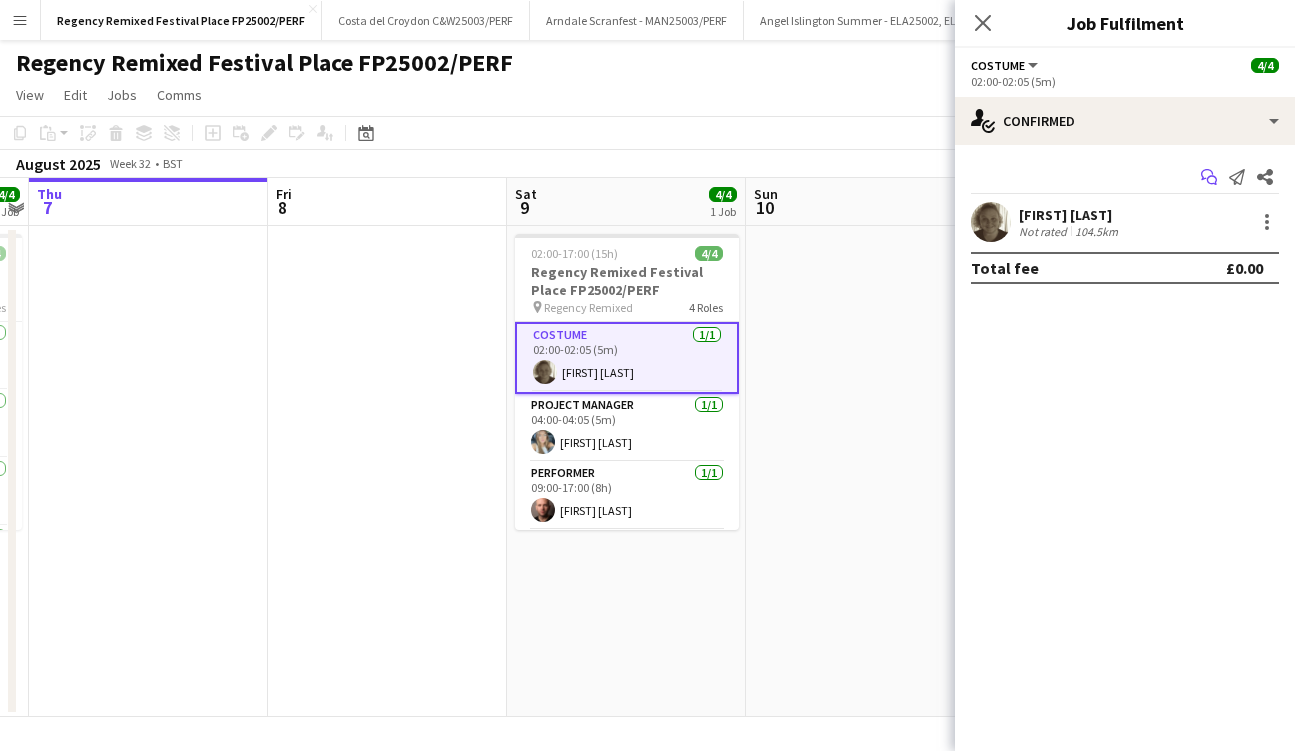 click on "Start chat" 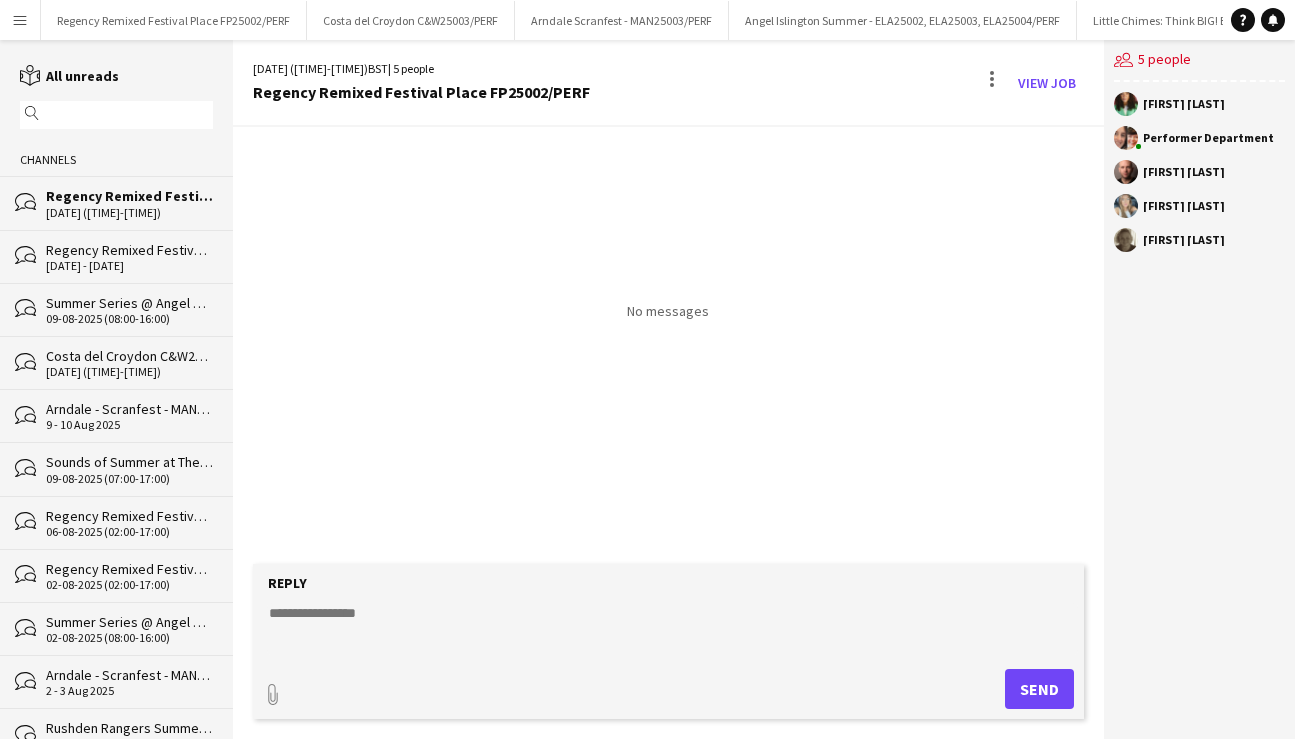 click on "Menu" at bounding box center (20, 20) 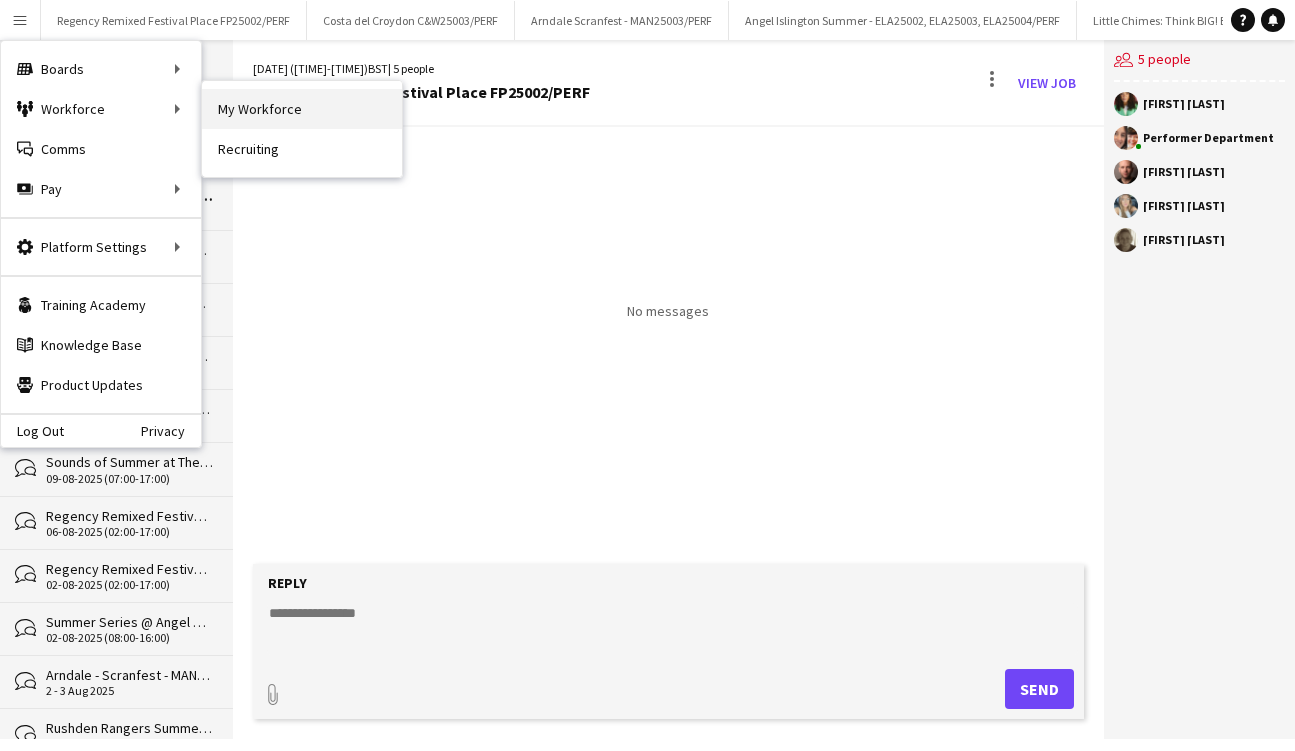 click on "My Workforce" at bounding box center [302, 109] 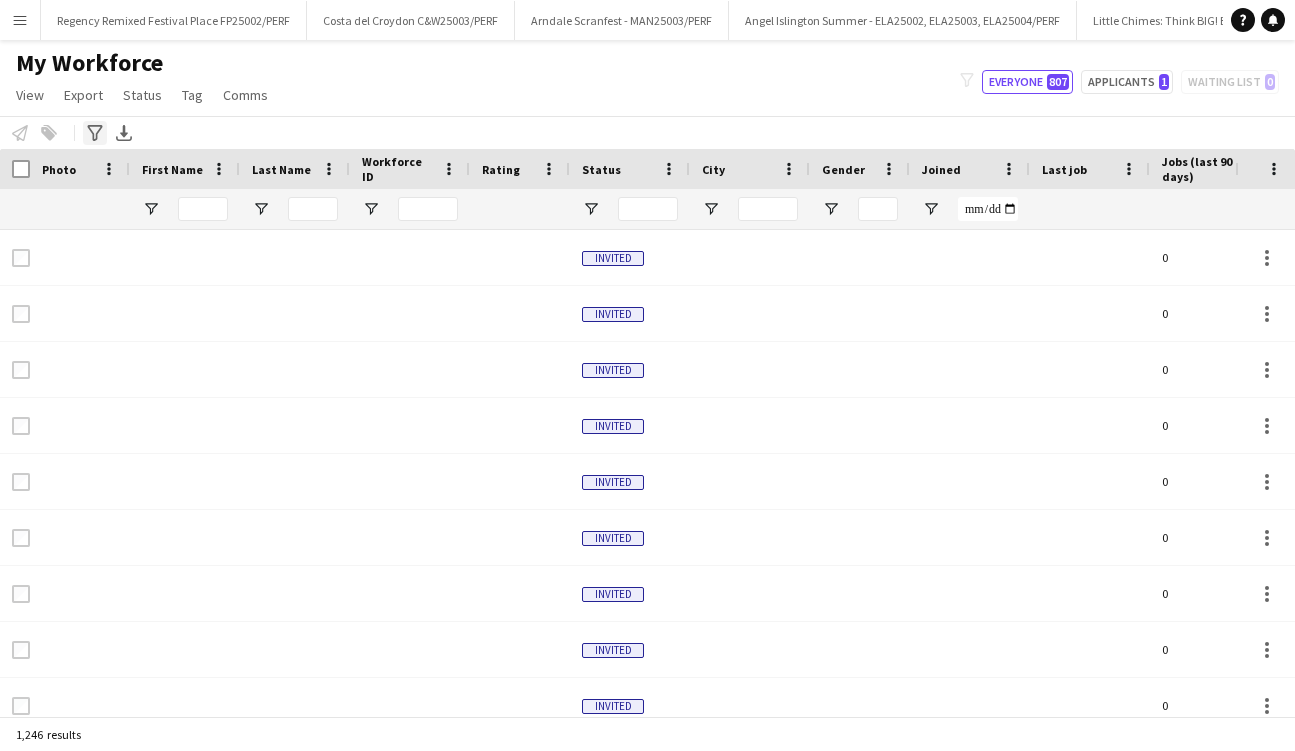 click on "Advanced filters" 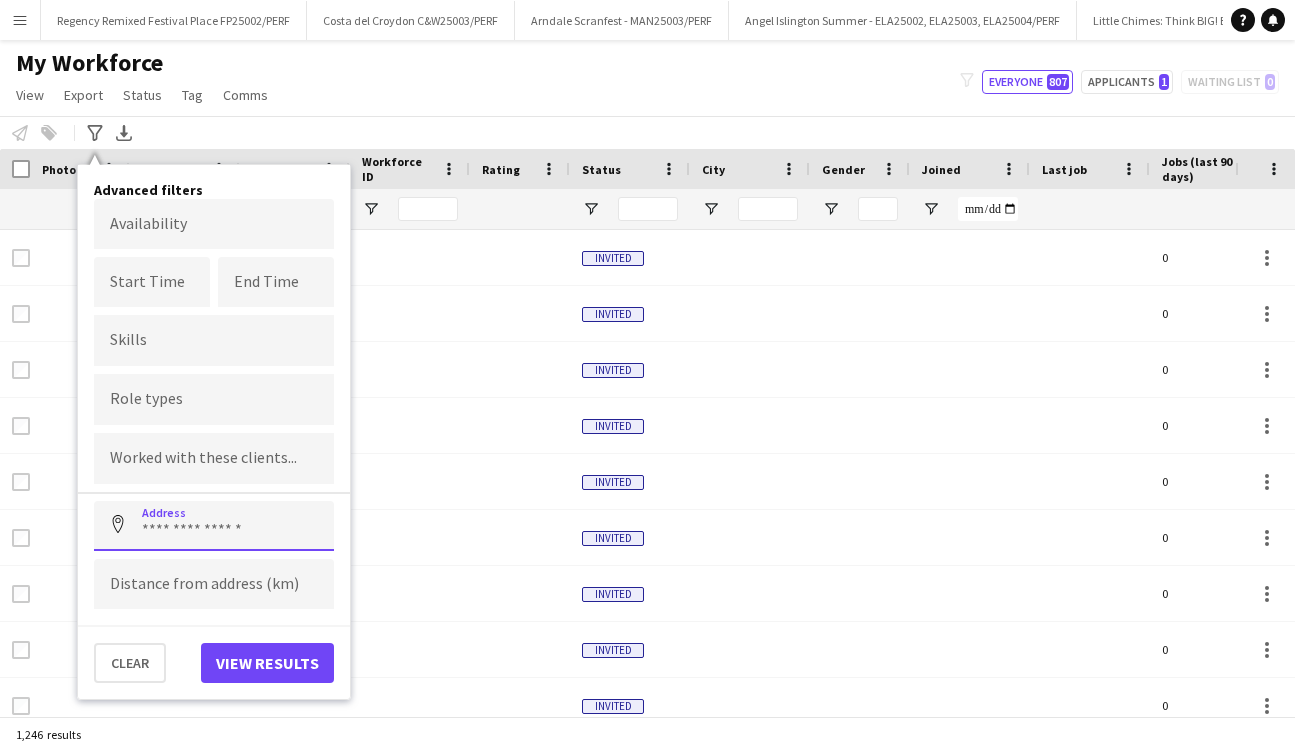 click at bounding box center [214, 526] 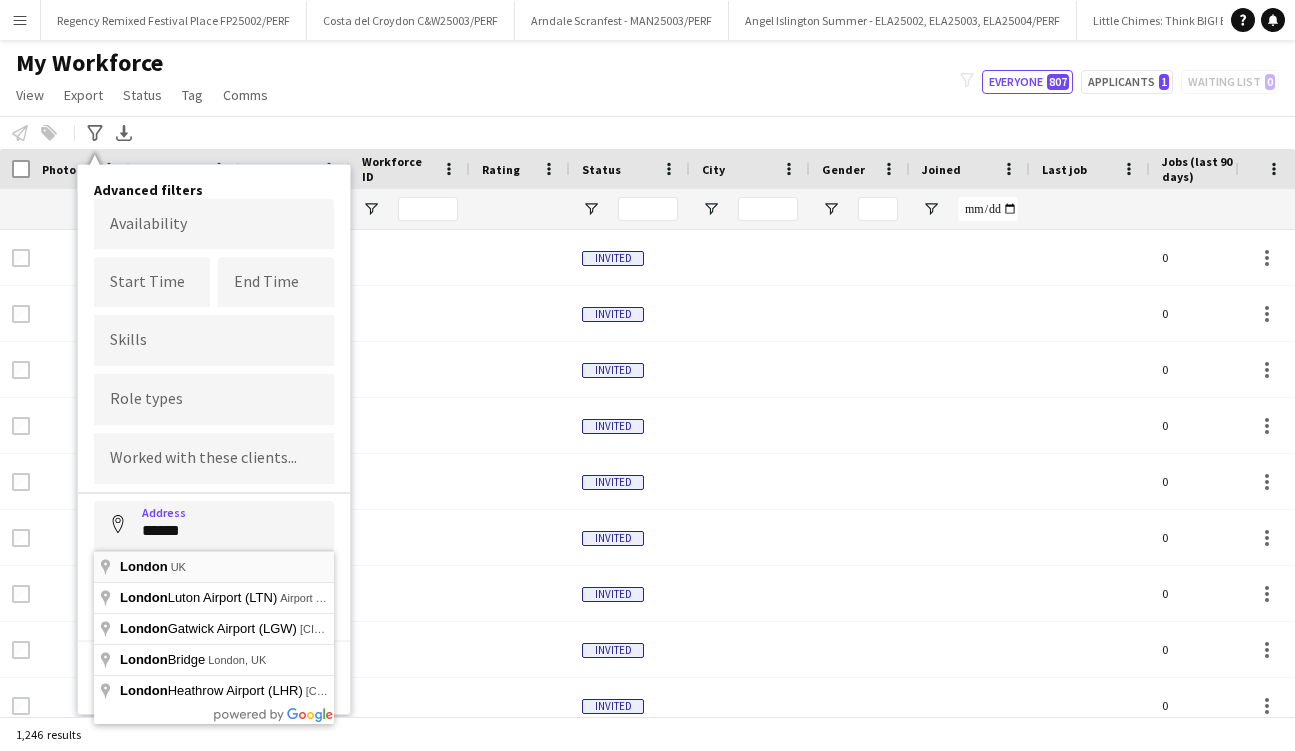 type on "**********" 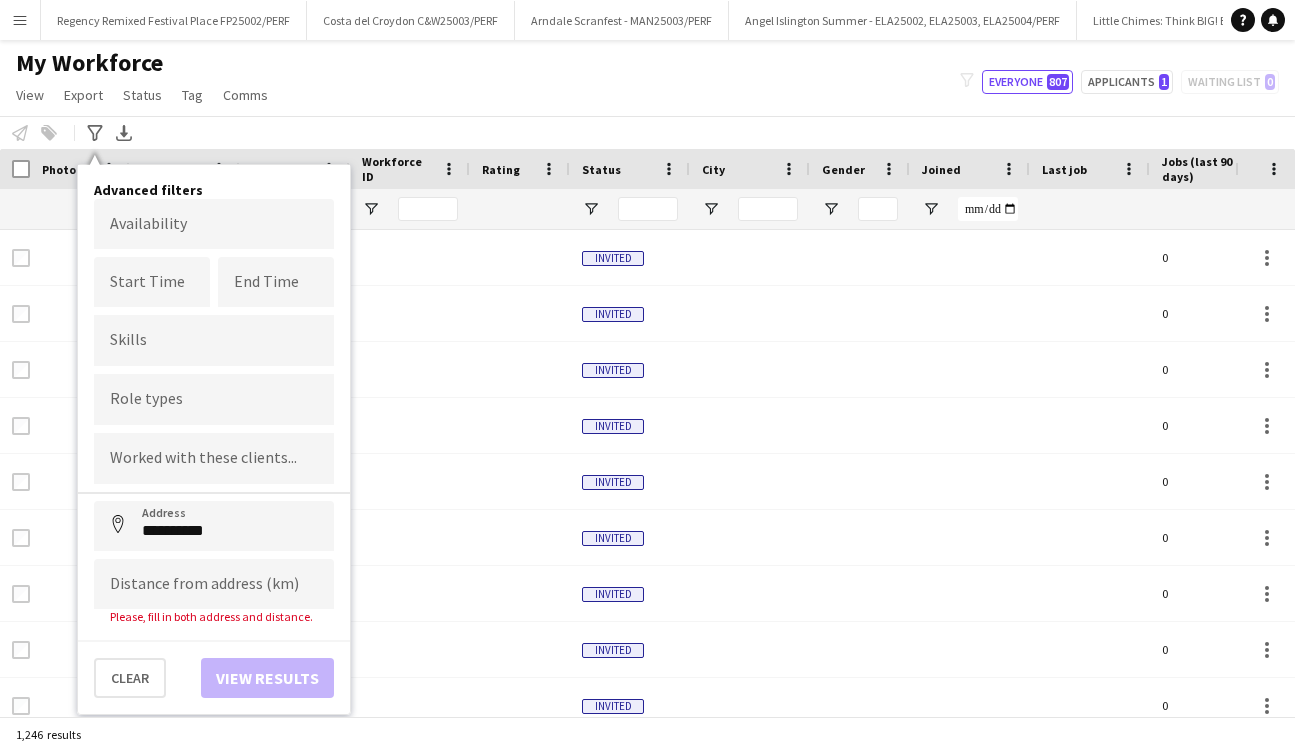 click at bounding box center (214, 400) 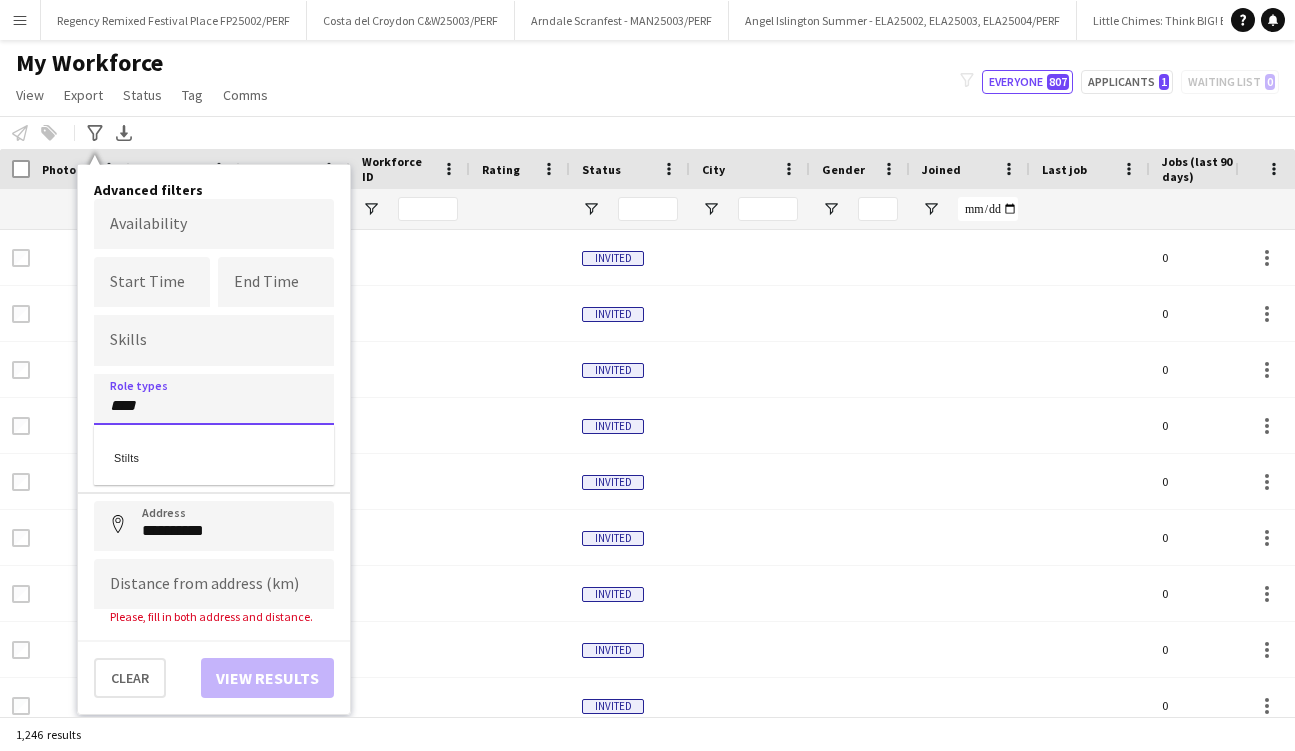 type on "****" 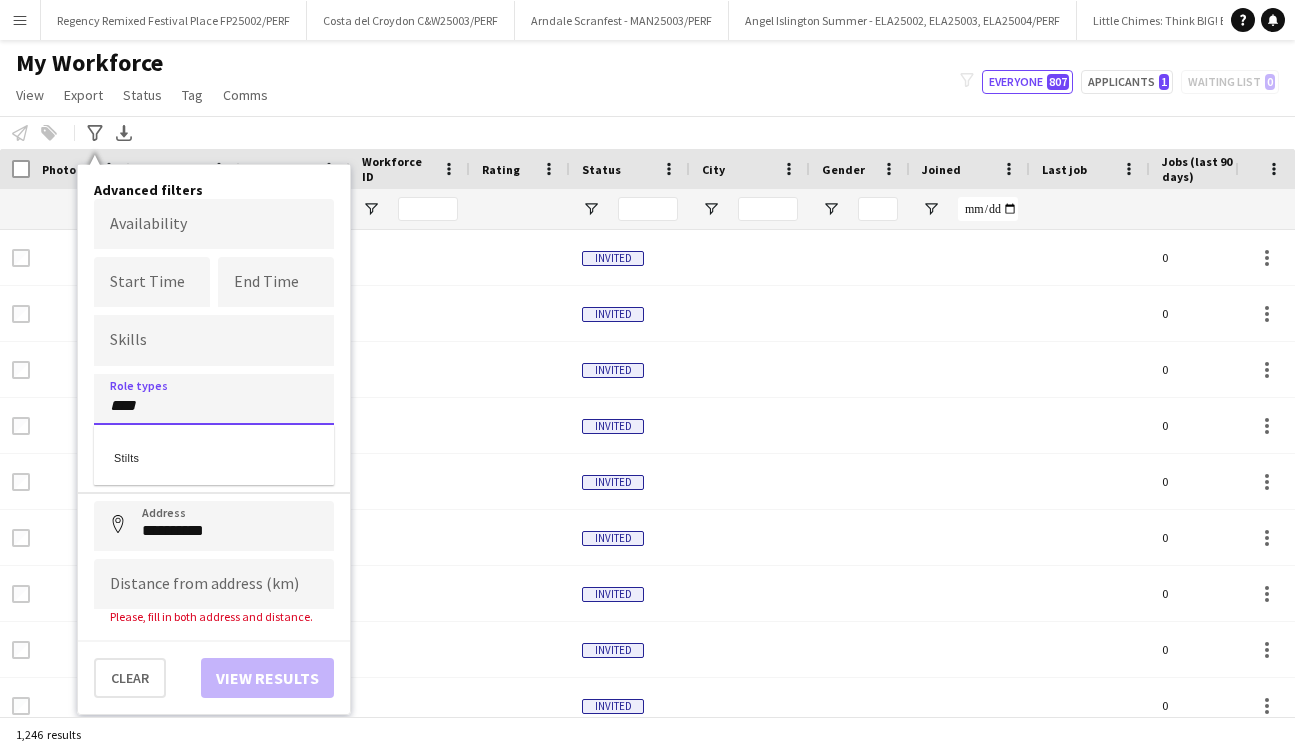 click on "Stilts" at bounding box center (214, 455) 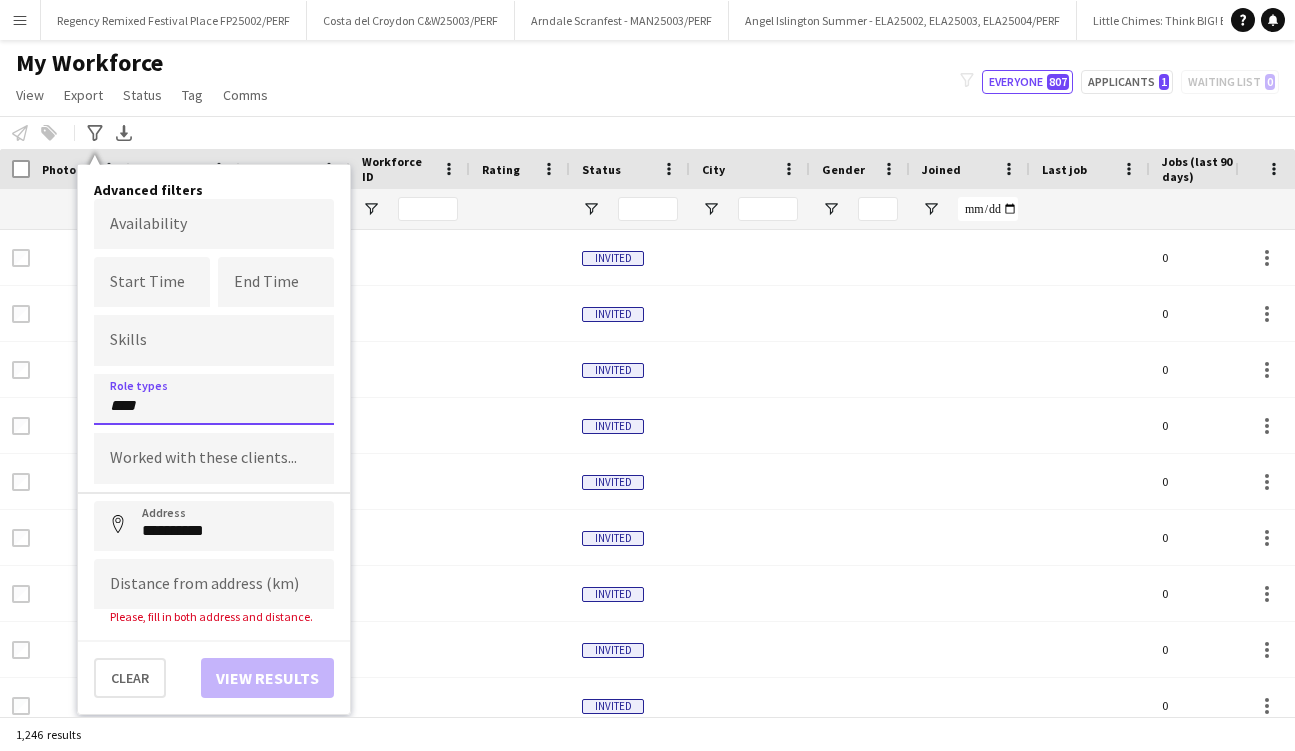 type 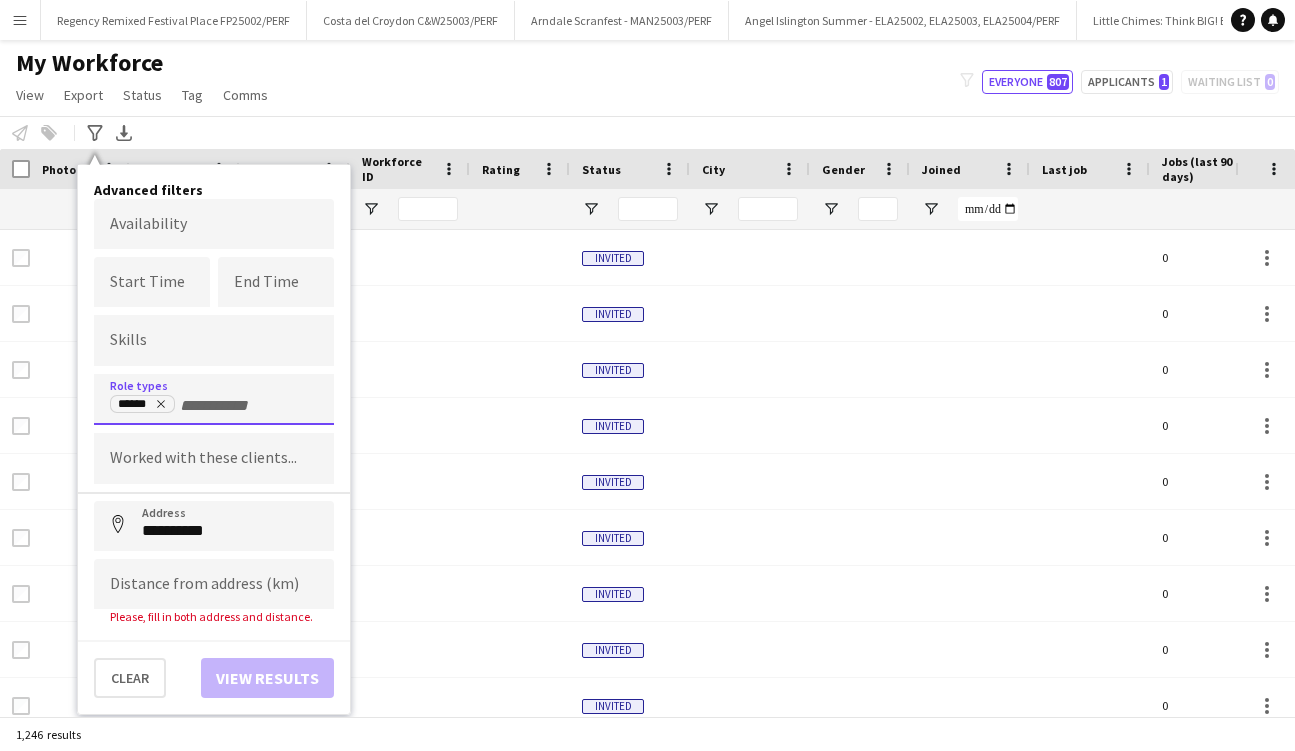 click on "**********" at bounding box center [214, 412] 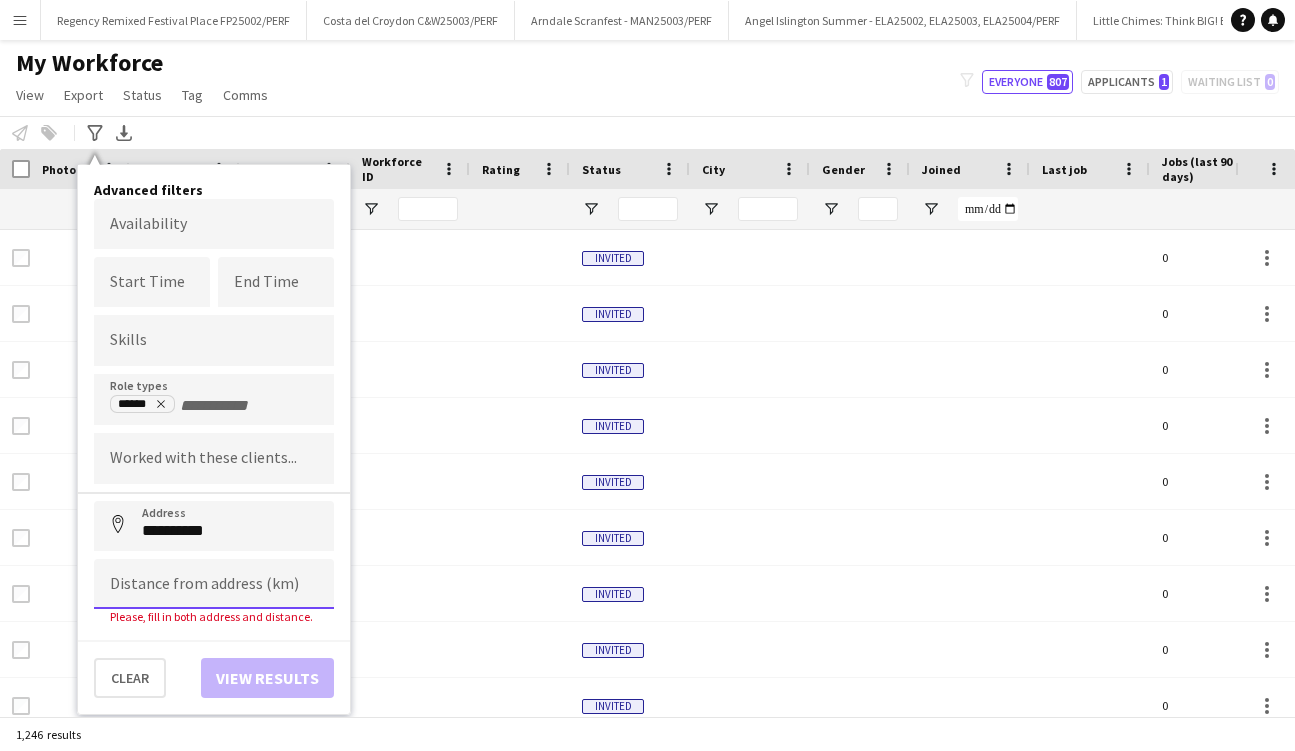 click at bounding box center (214, 584) 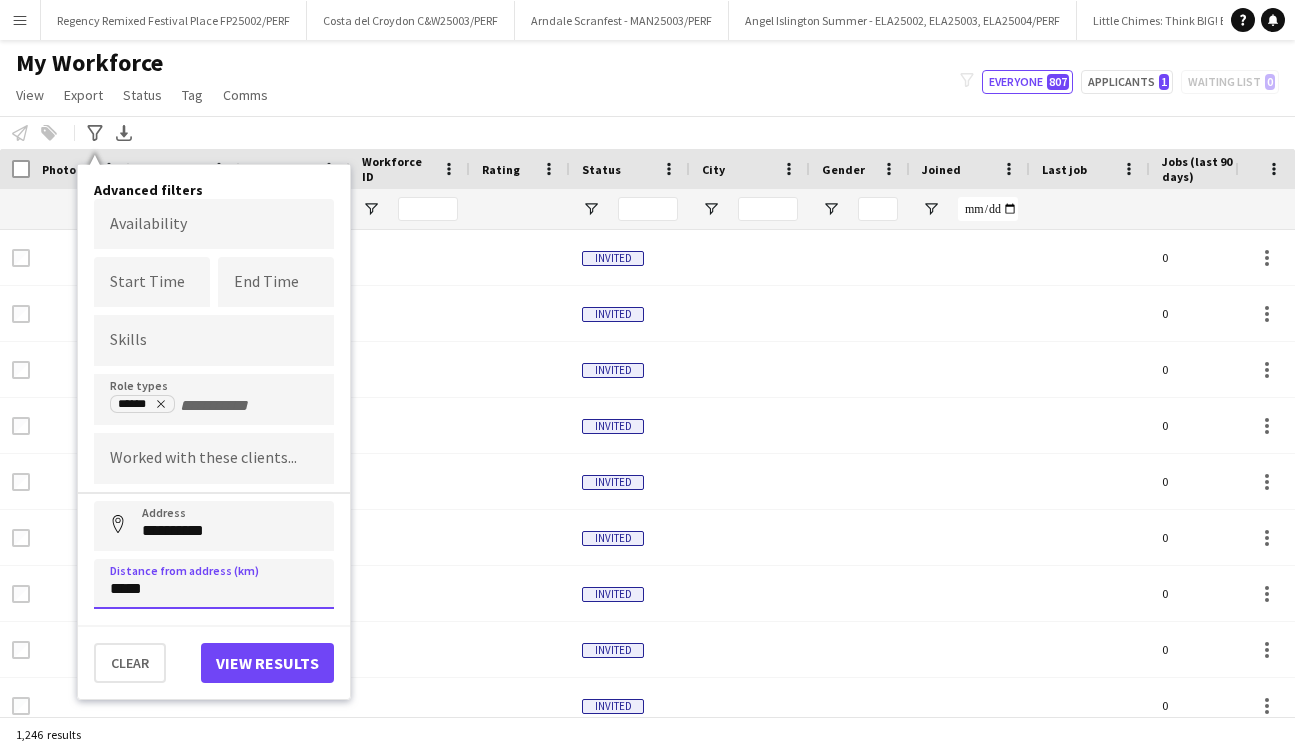 type on "*****" 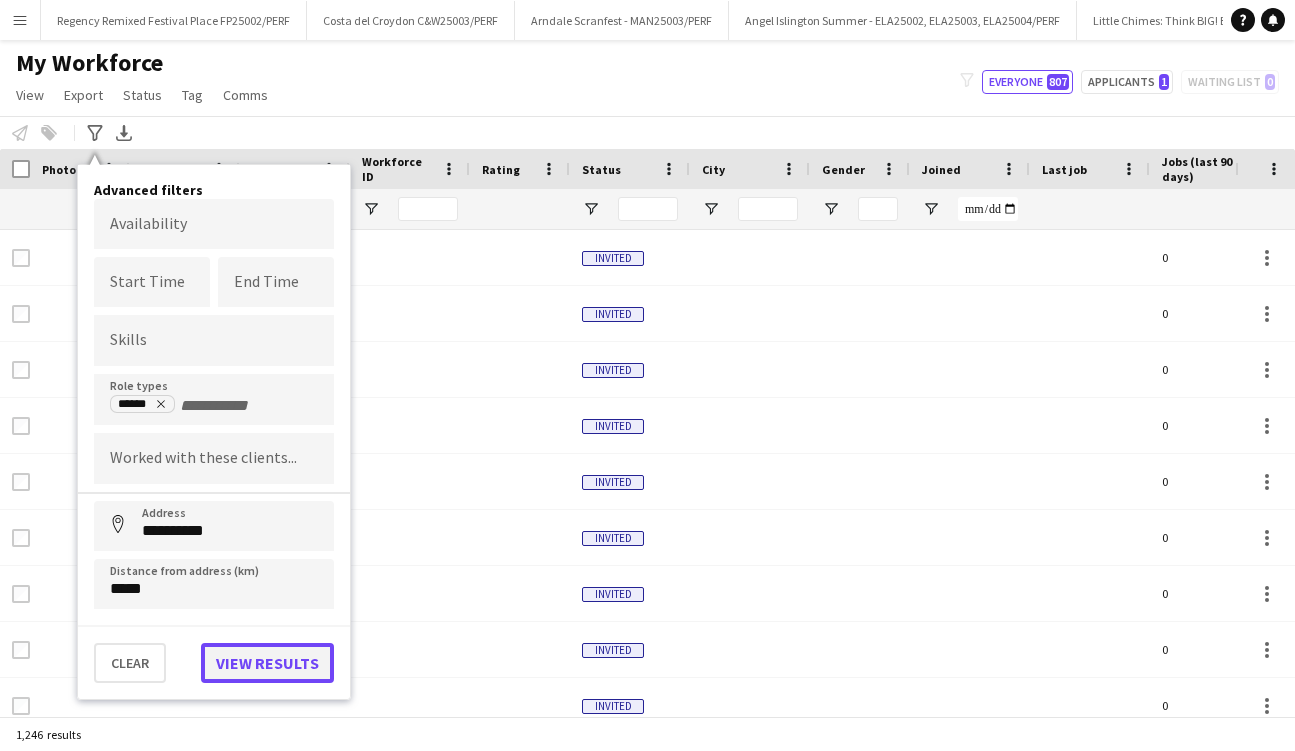 click on "View results" at bounding box center (267, 663) 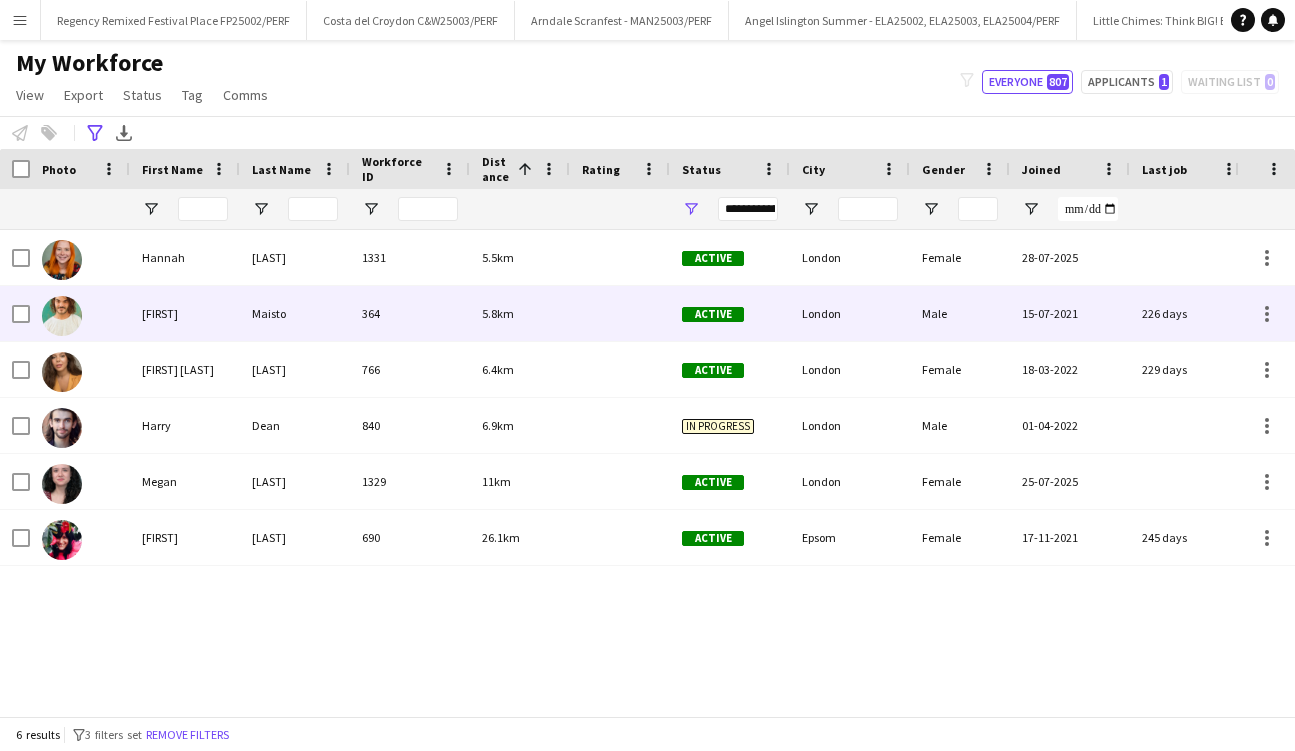 drag, startPoint x: 154, startPoint y: 611, endPoint x: 164, endPoint y: 273, distance: 338.1479 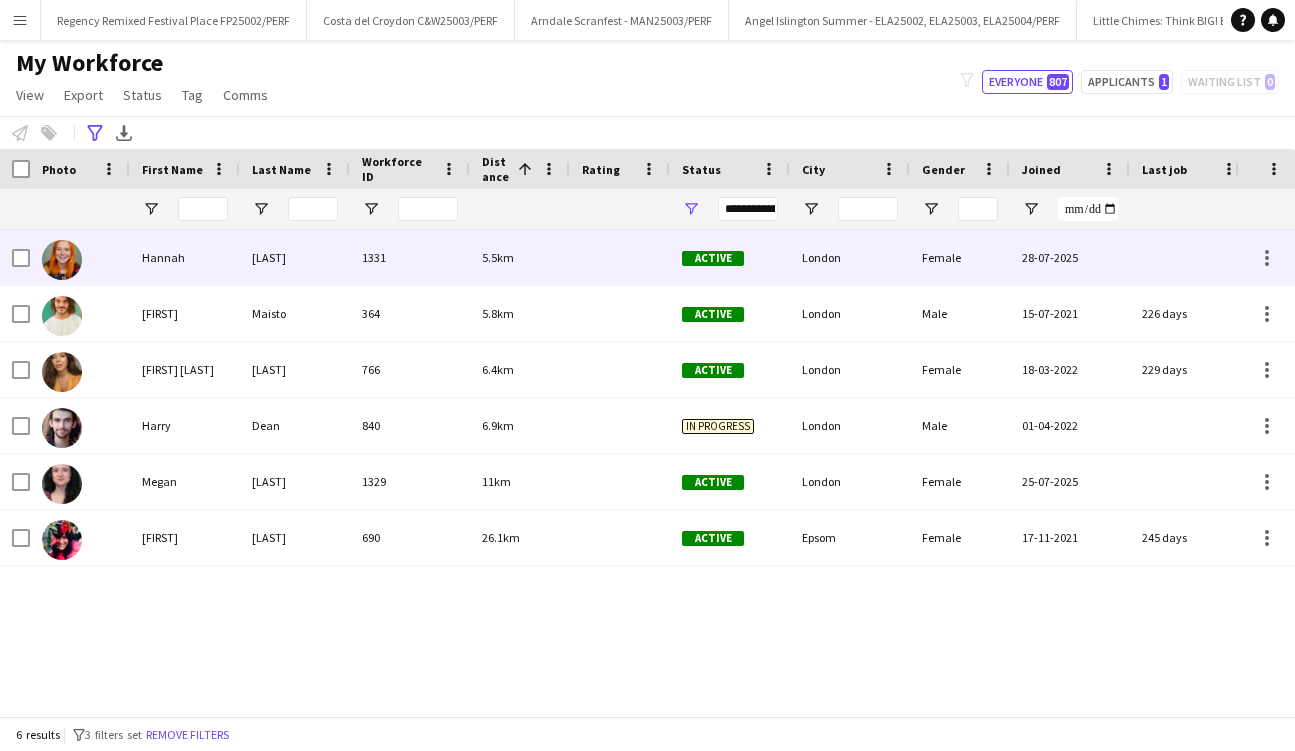 click on "Hannah" at bounding box center [185, 257] 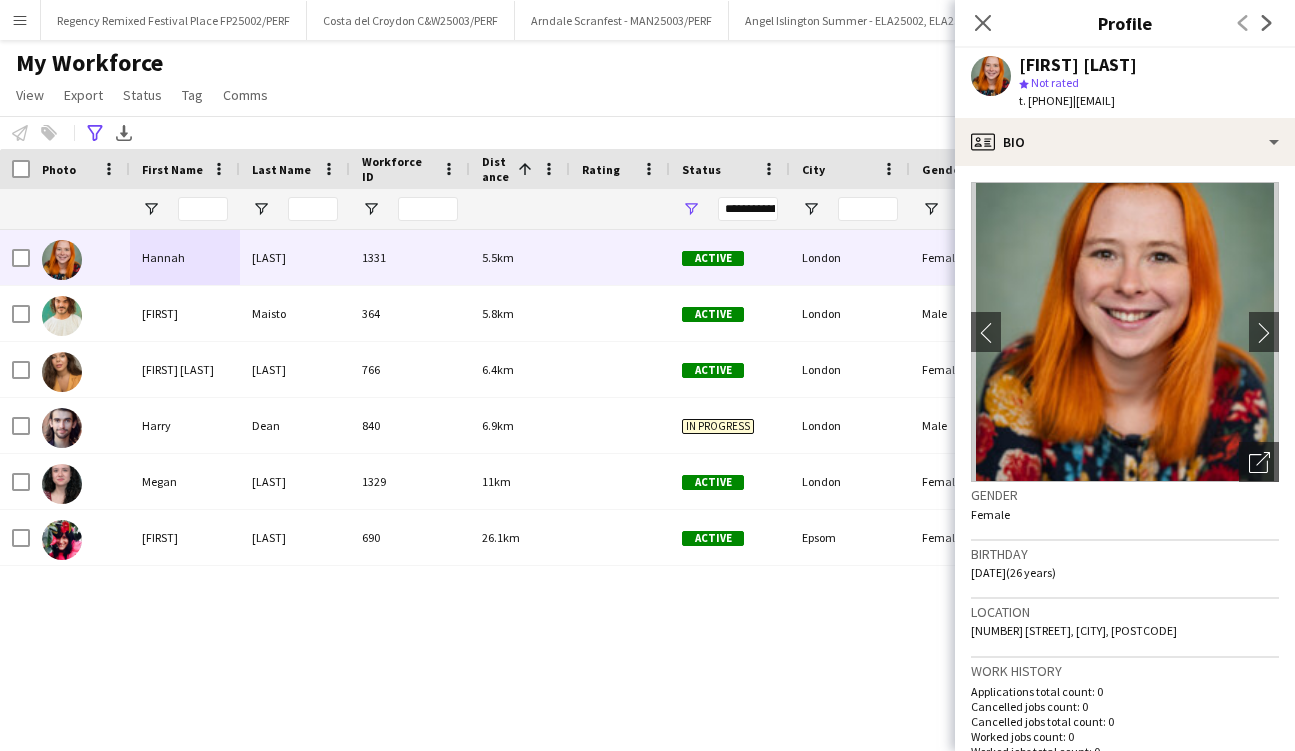 drag, startPoint x: 1183, startPoint y: 62, endPoint x: 1007, endPoint y: 61, distance: 176.00284 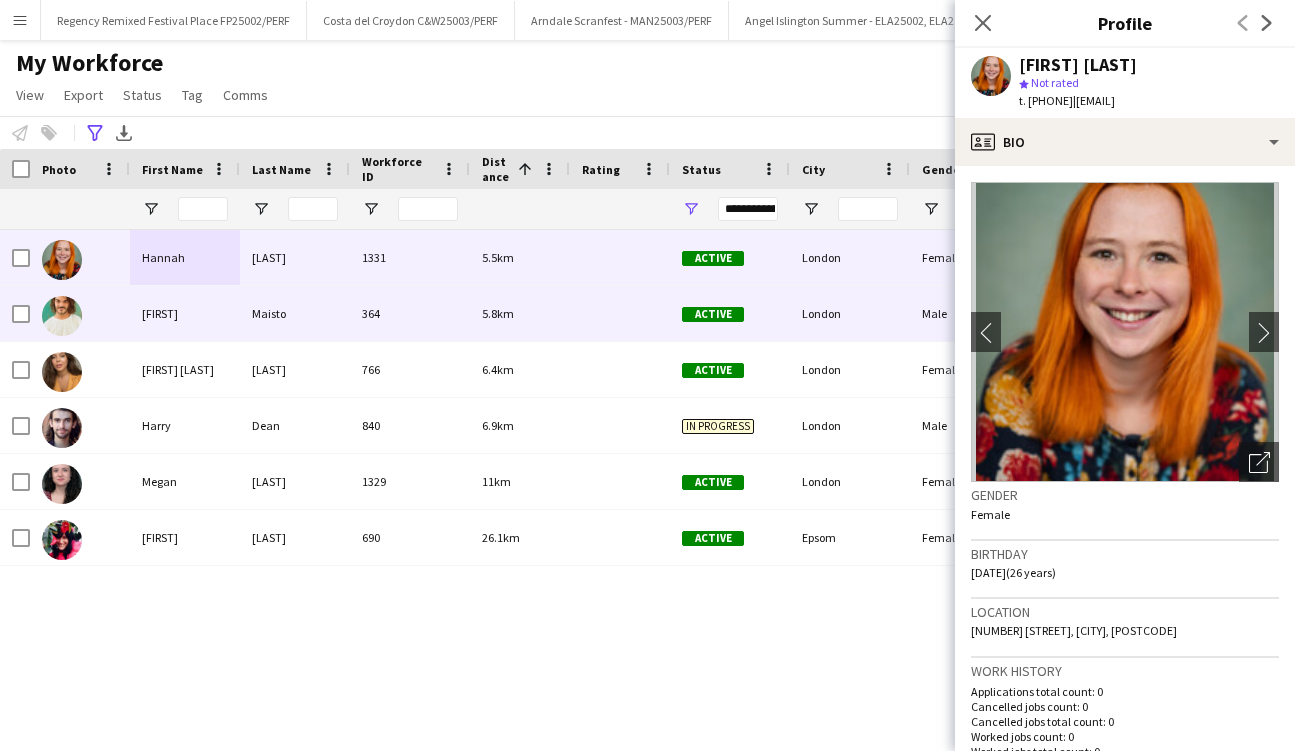 click on "[FIRST]" at bounding box center (185, 313) 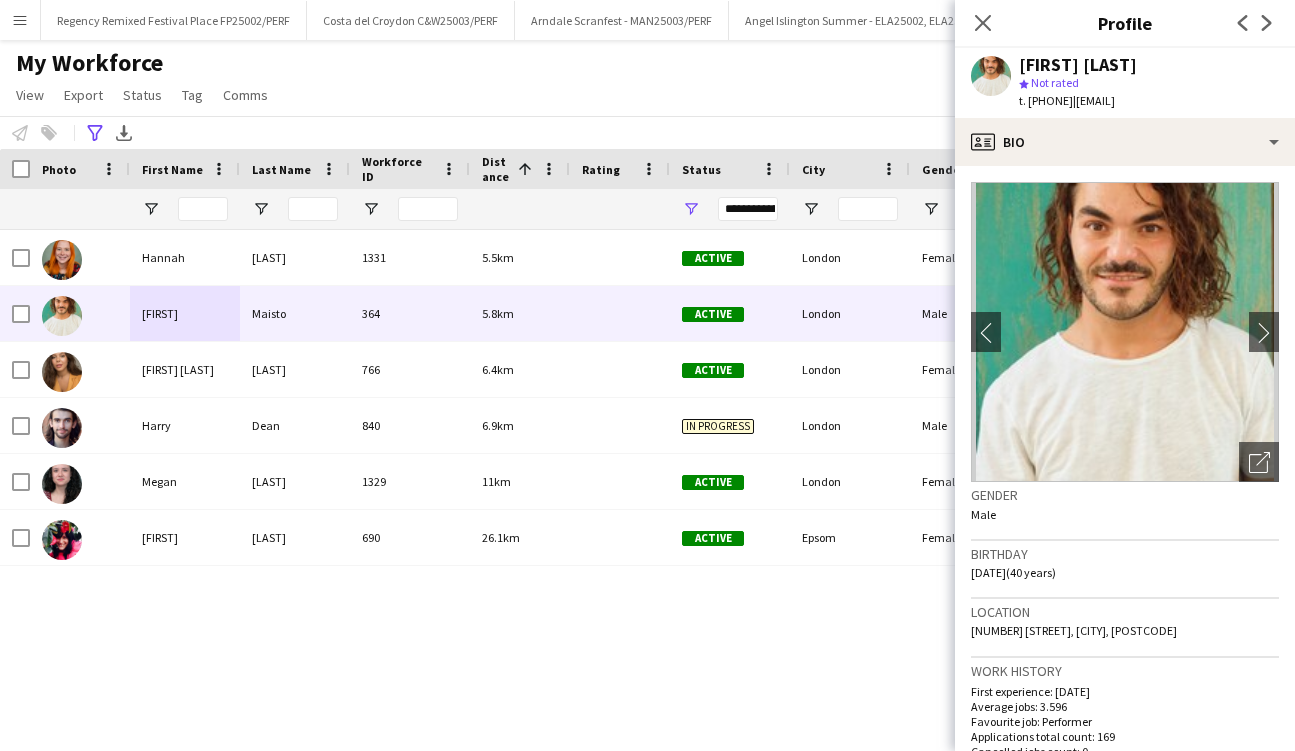 drag, startPoint x: 1166, startPoint y: 61, endPoint x: 1018, endPoint y: 63, distance: 148.01352 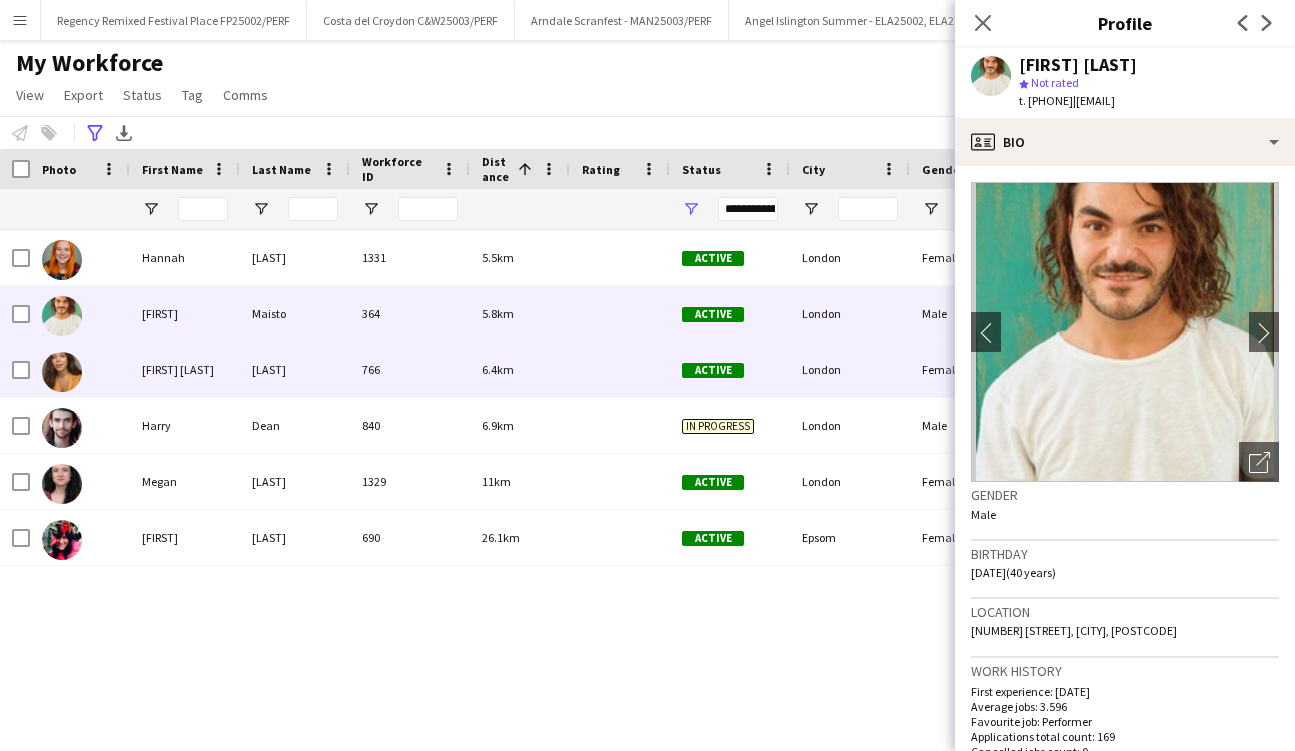 click on "[FIRST] [LAST]" at bounding box center (185, 369) 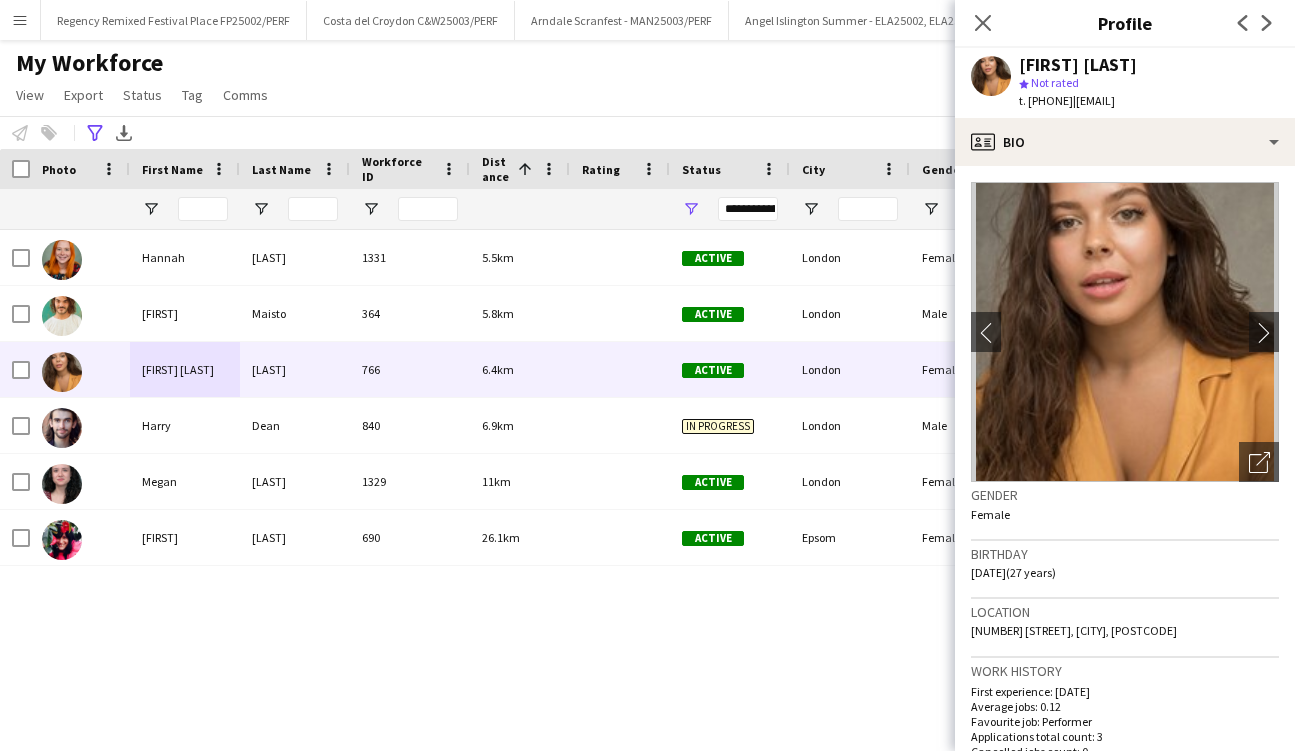 drag, startPoint x: 1085, startPoint y: 84, endPoint x: 1015, endPoint y: 64, distance: 72.8011 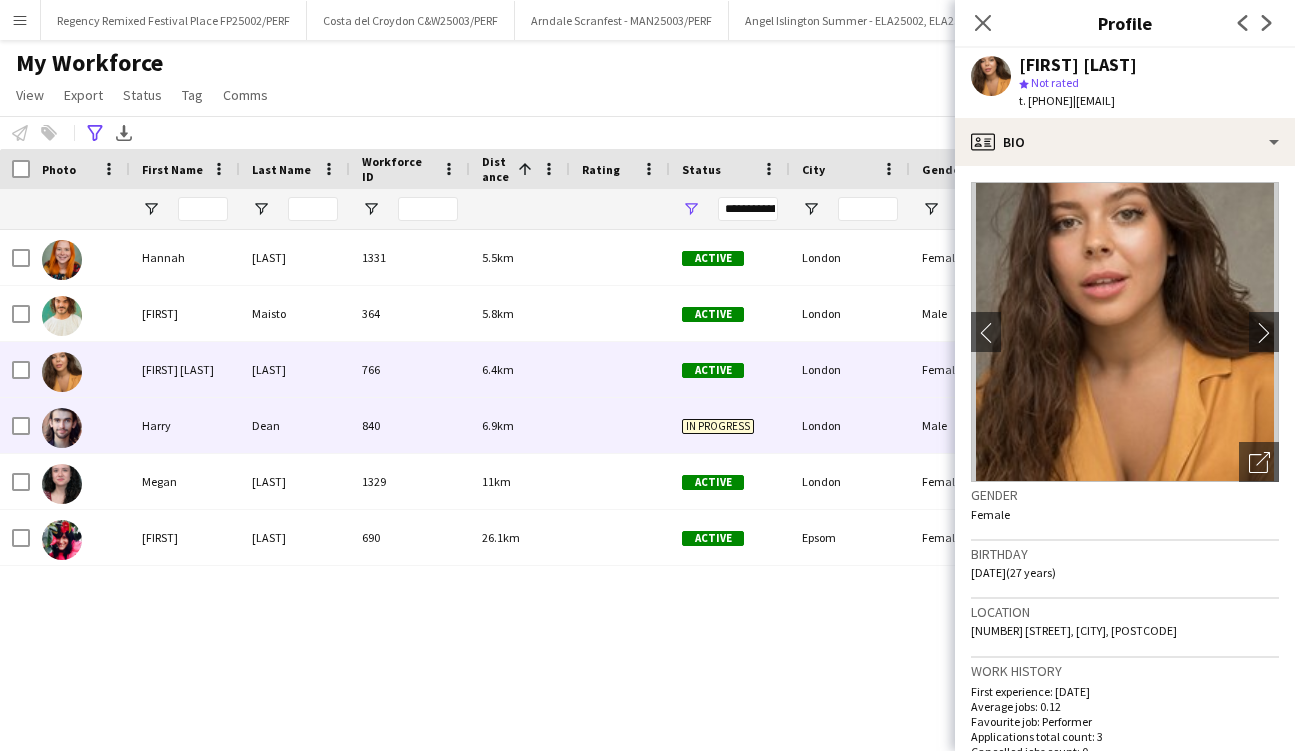 click on "Dean" at bounding box center [295, 425] 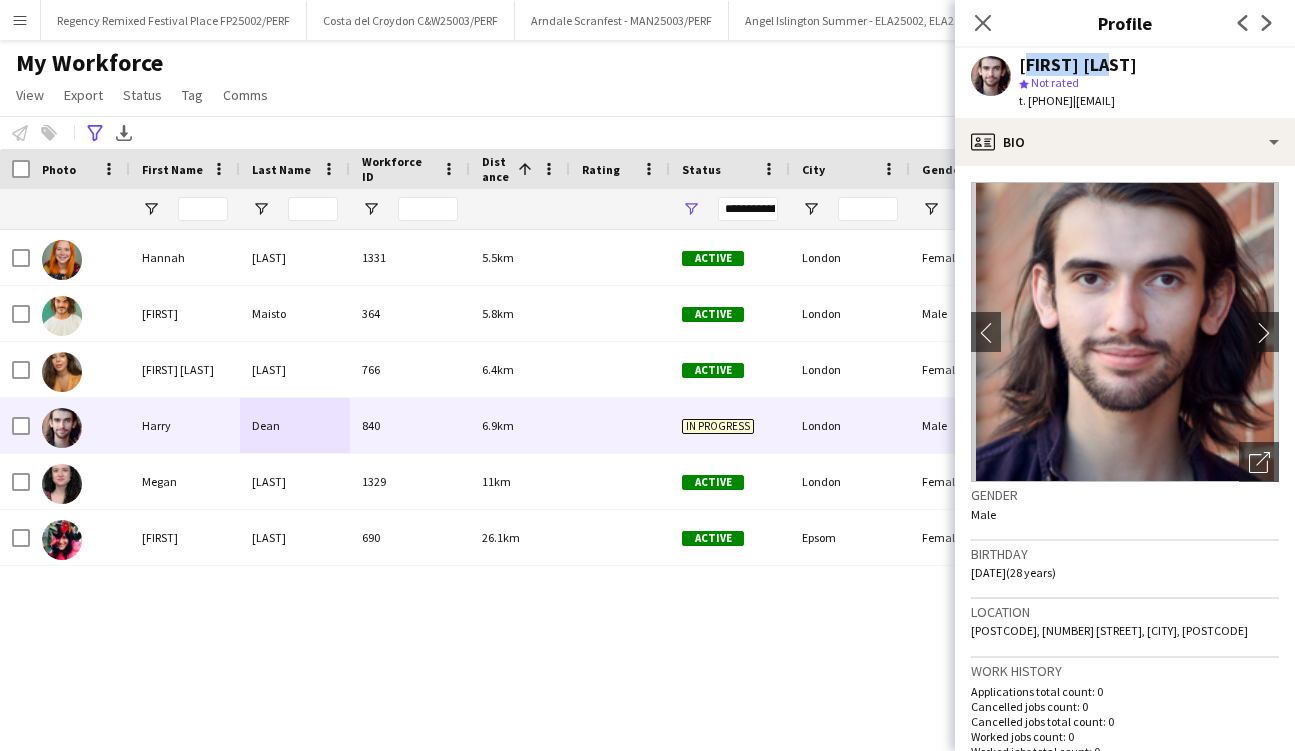 drag, startPoint x: 1129, startPoint y: 66, endPoint x: 1017, endPoint y: 66, distance: 112 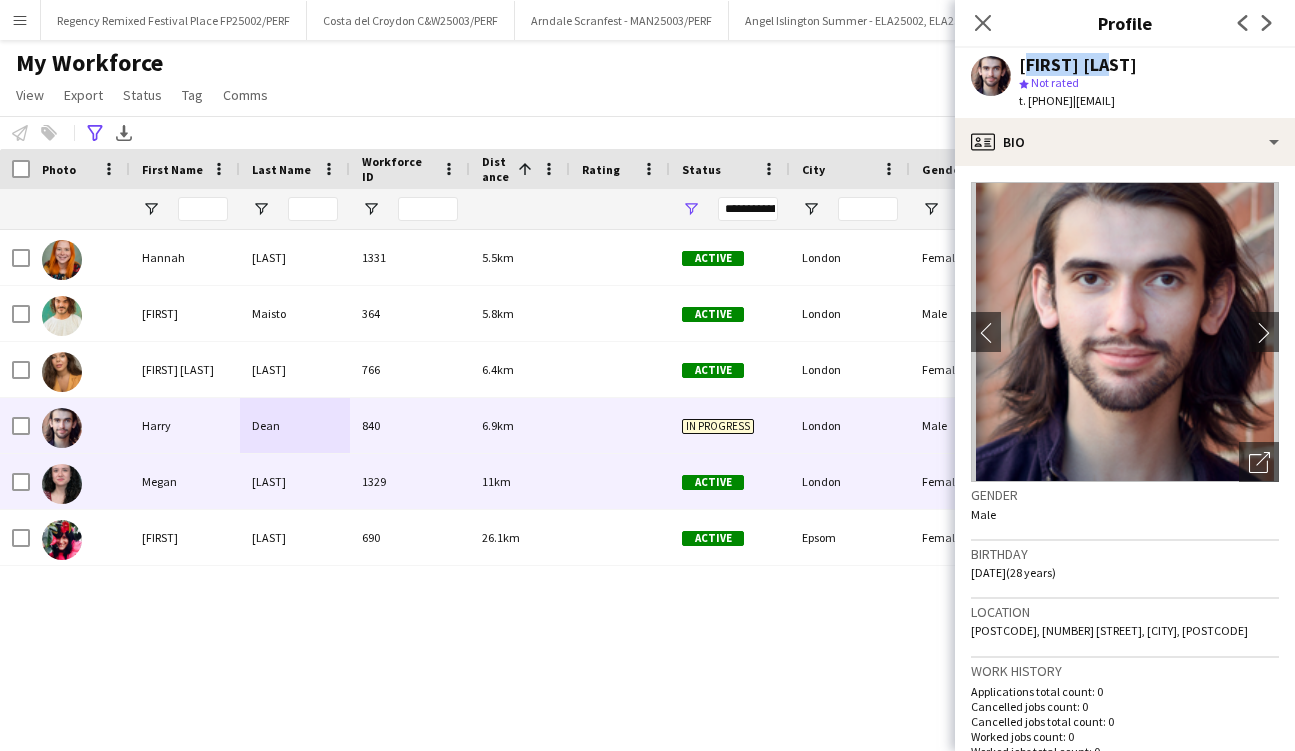 click on "Megan" at bounding box center (185, 481) 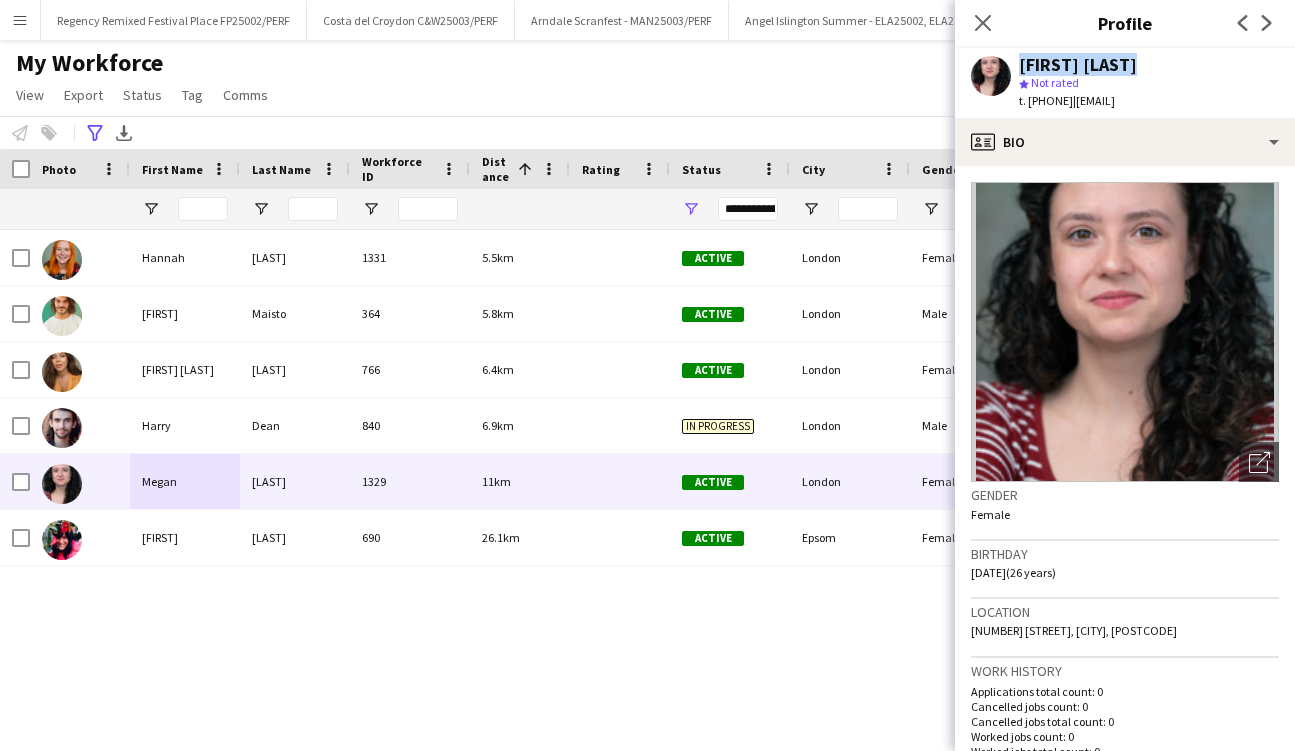drag, startPoint x: 1148, startPoint y: 66, endPoint x: 1013, endPoint y: 66, distance: 135 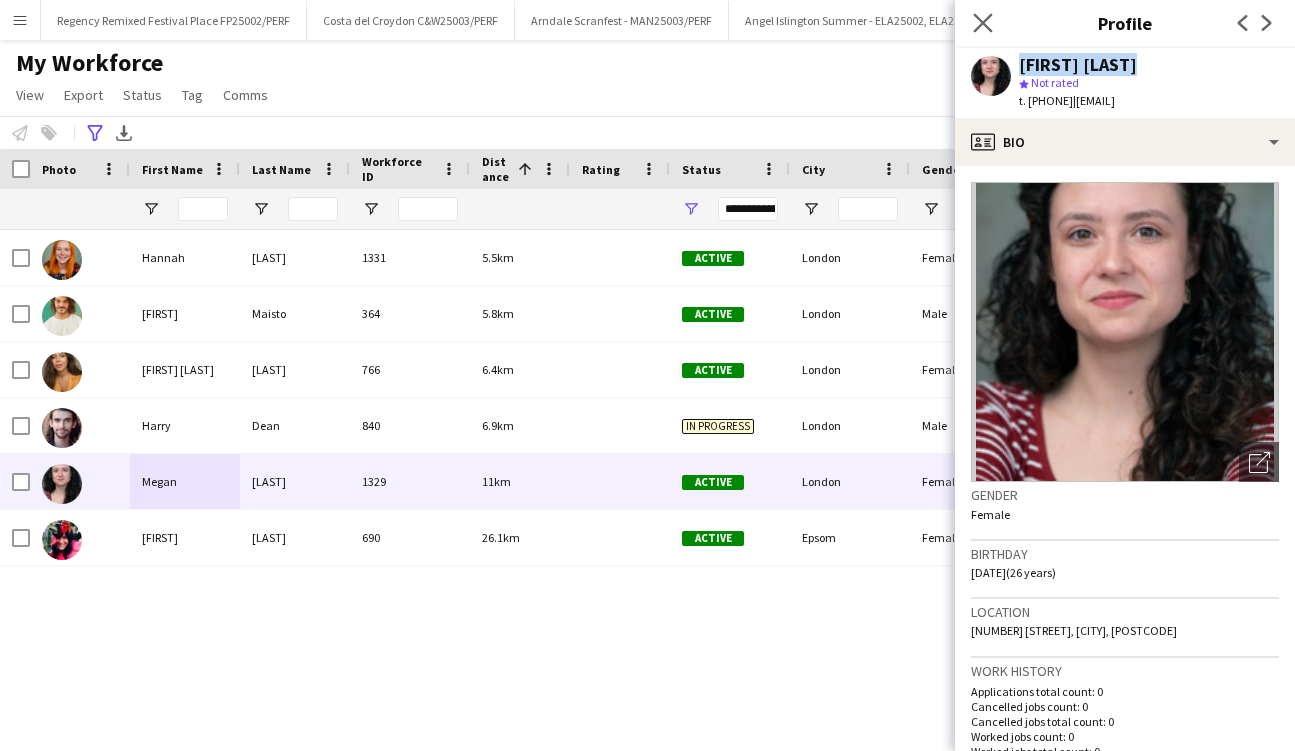 click on "Close pop-in" 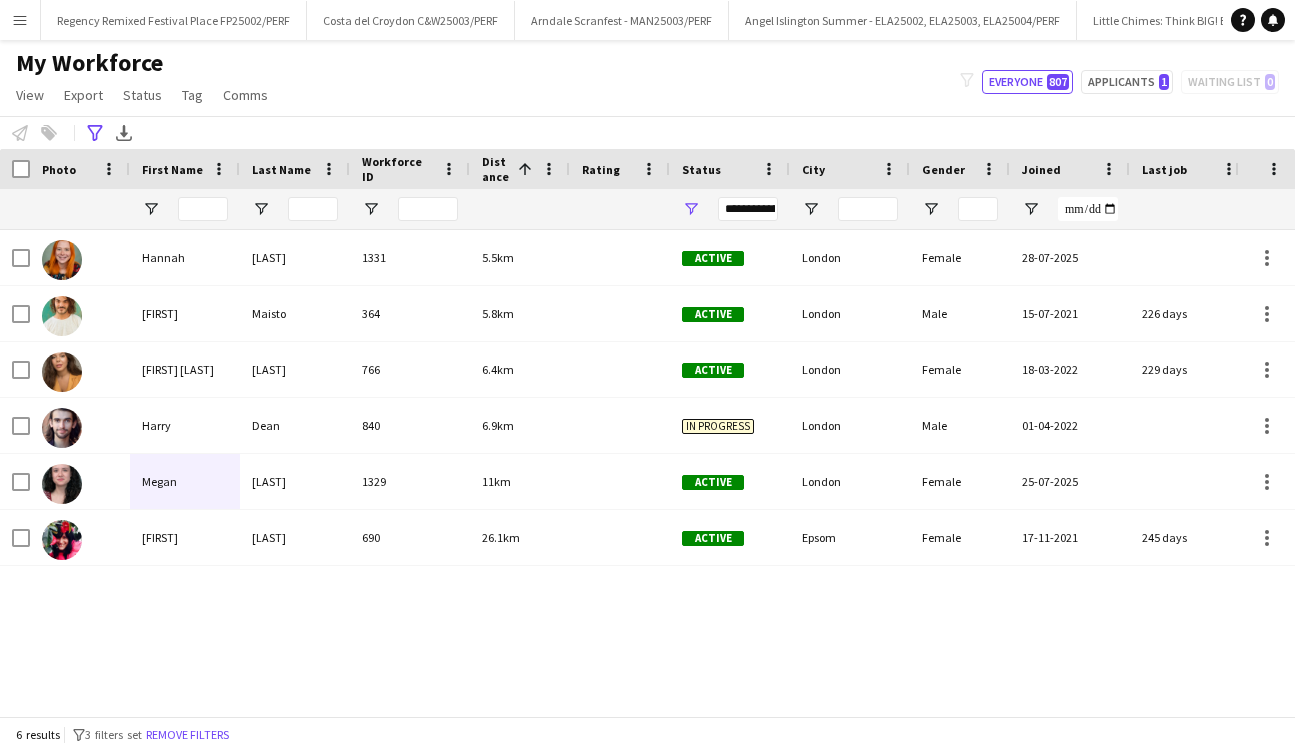 click on "Menu" at bounding box center (20, 20) 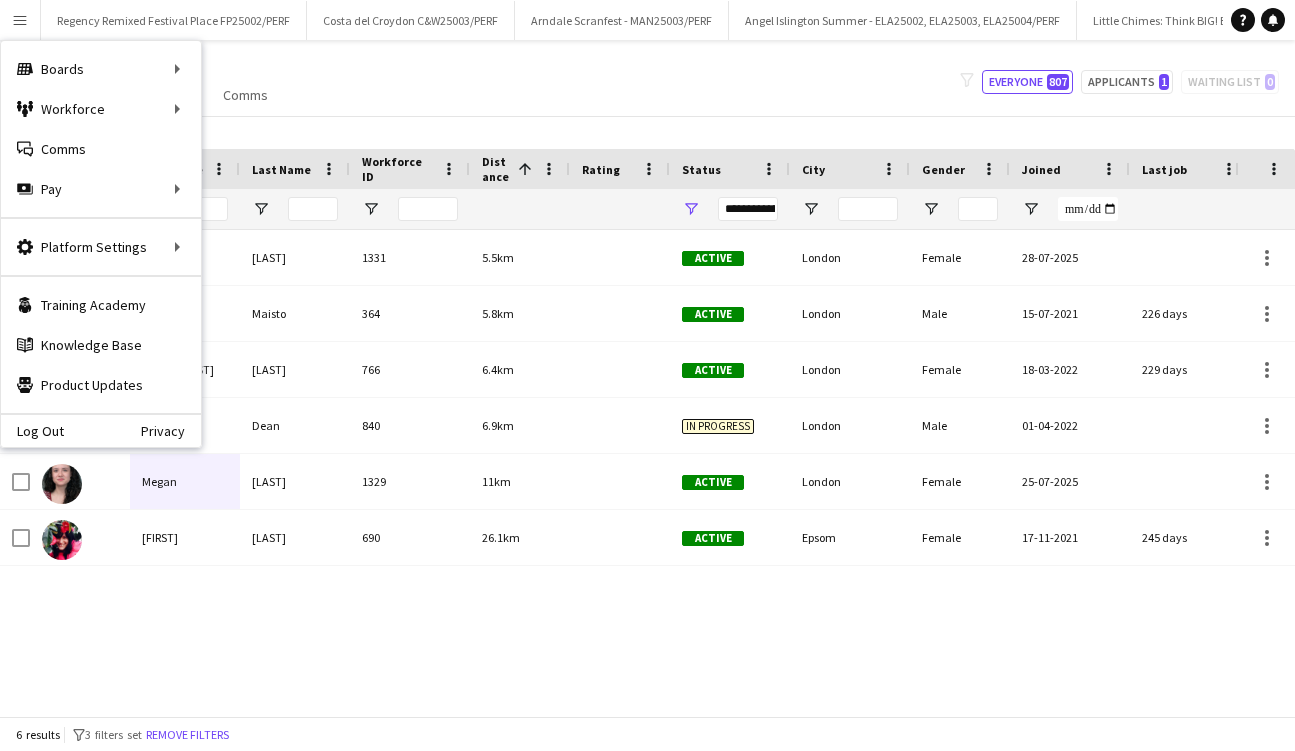 click on "My Workforce View Views Default view New view Update view Delete view Edit name Customise view Customise filters Reset Filters Reset View Reset All Export New starters report Export as XLSX Export as PDF Status Edit Tag New tag Edit tag Performers ([NUMBER]) Workshop/Install ([NUMBER]) Add to tag Performers ([NUMBER]) Workshop/Install ([NUMBER]) Untag Performers ([NUMBER]) Workshop/Install ([NUMBER]) Tag chat Performers ([NUMBER]) Workshop/Install ([NUMBER]) Tag share page Performers ([NUMBER]) Workshop/Install ([NUMBER]) Comms Send notification filter-1 Everyone [NUMBER] Applicants [NUMBER] Waiting list [NUMBER]" 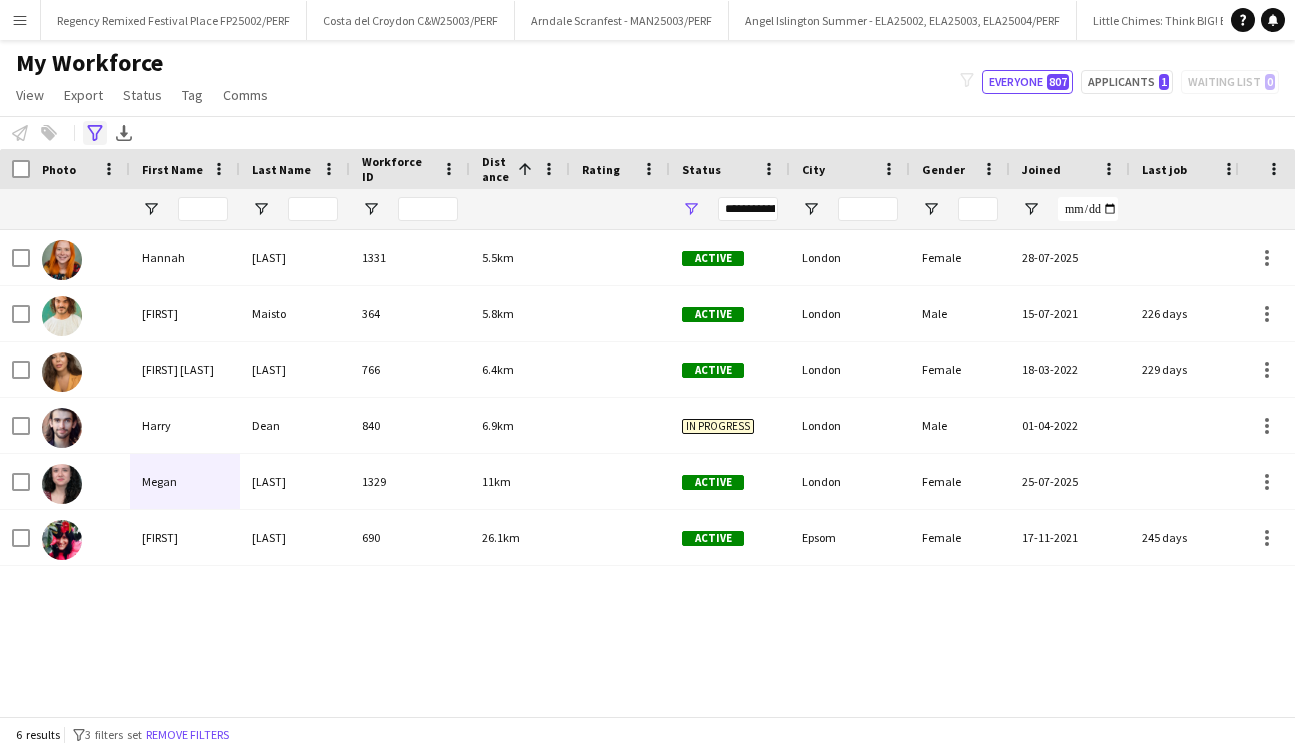 click 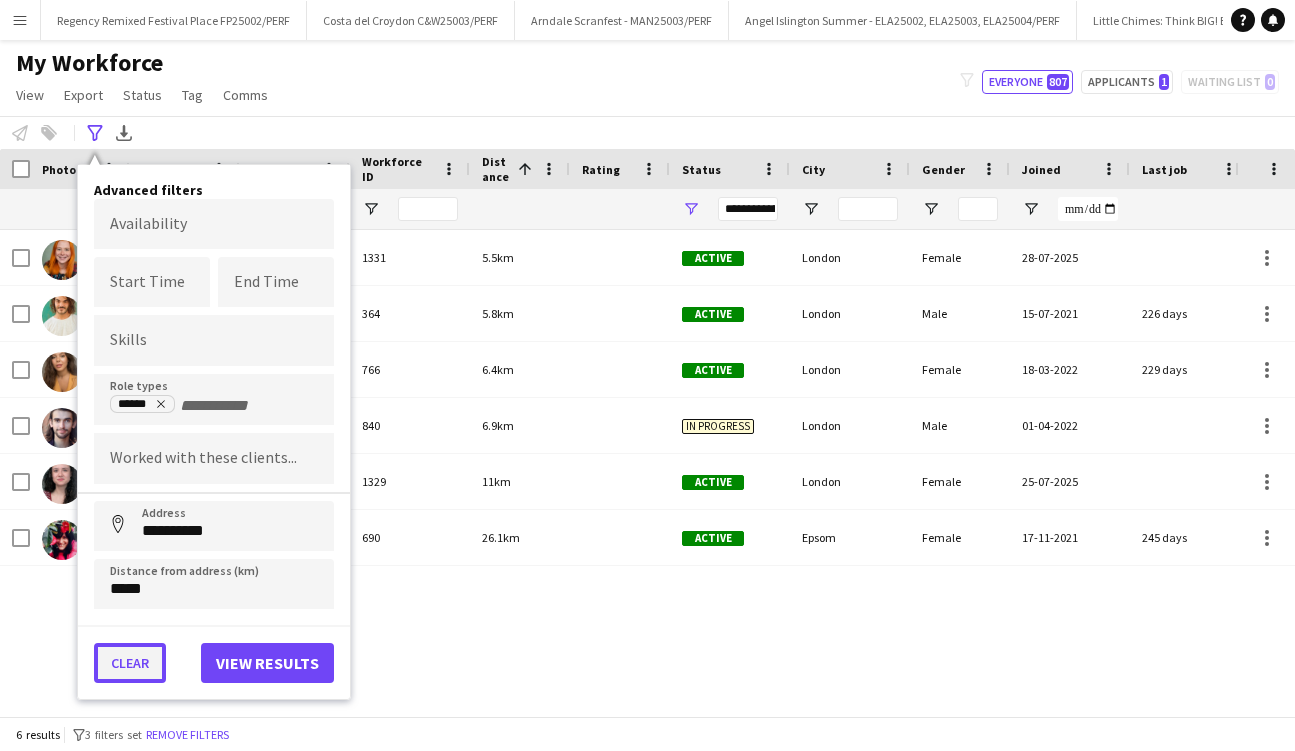 click on "Clear" at bounding box center [130, 663] 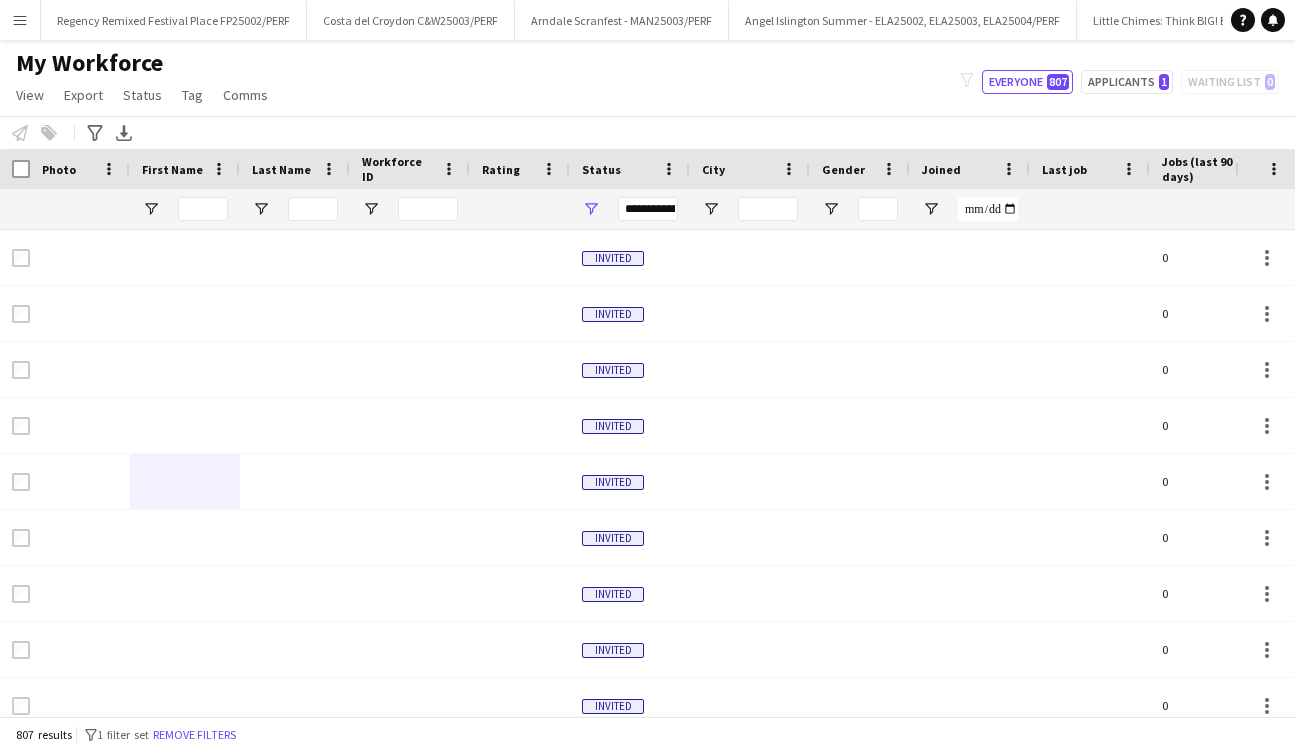 click on "Menu" at bounding box center (20, 20) 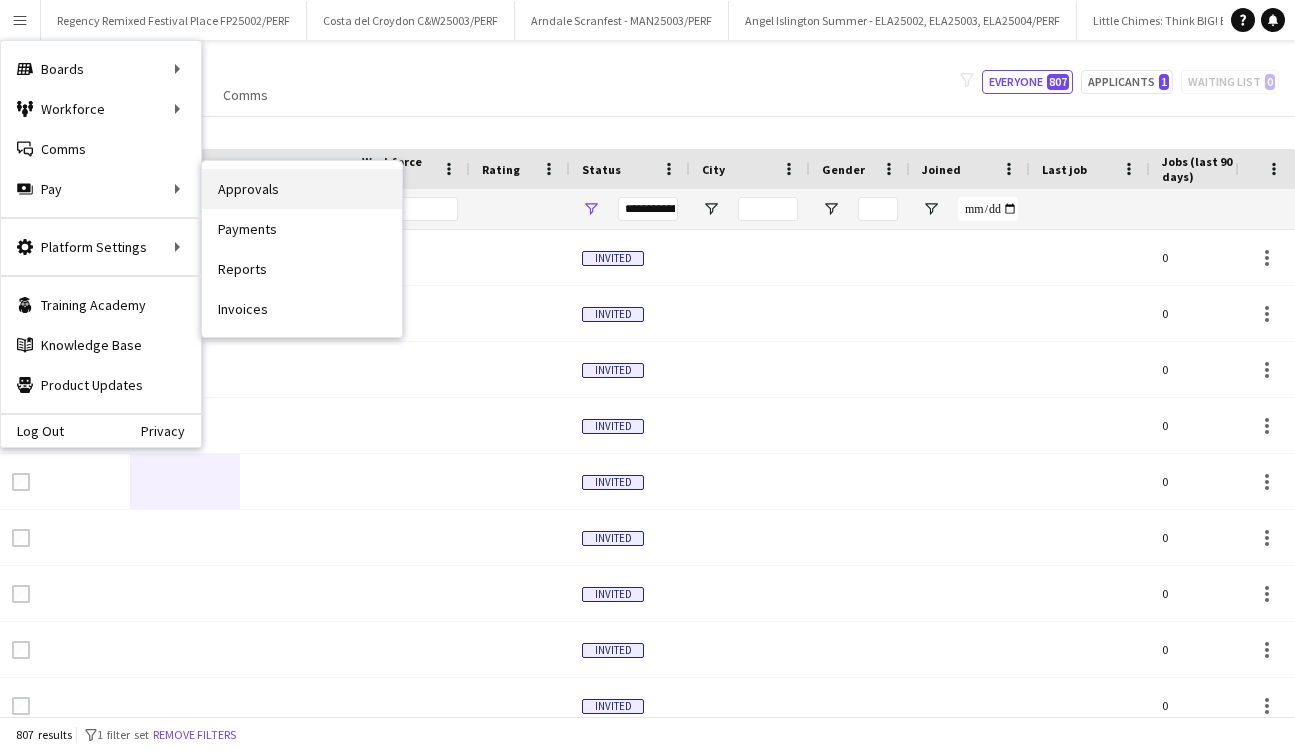 click on "Approvals" at bounding box center [302, 189] 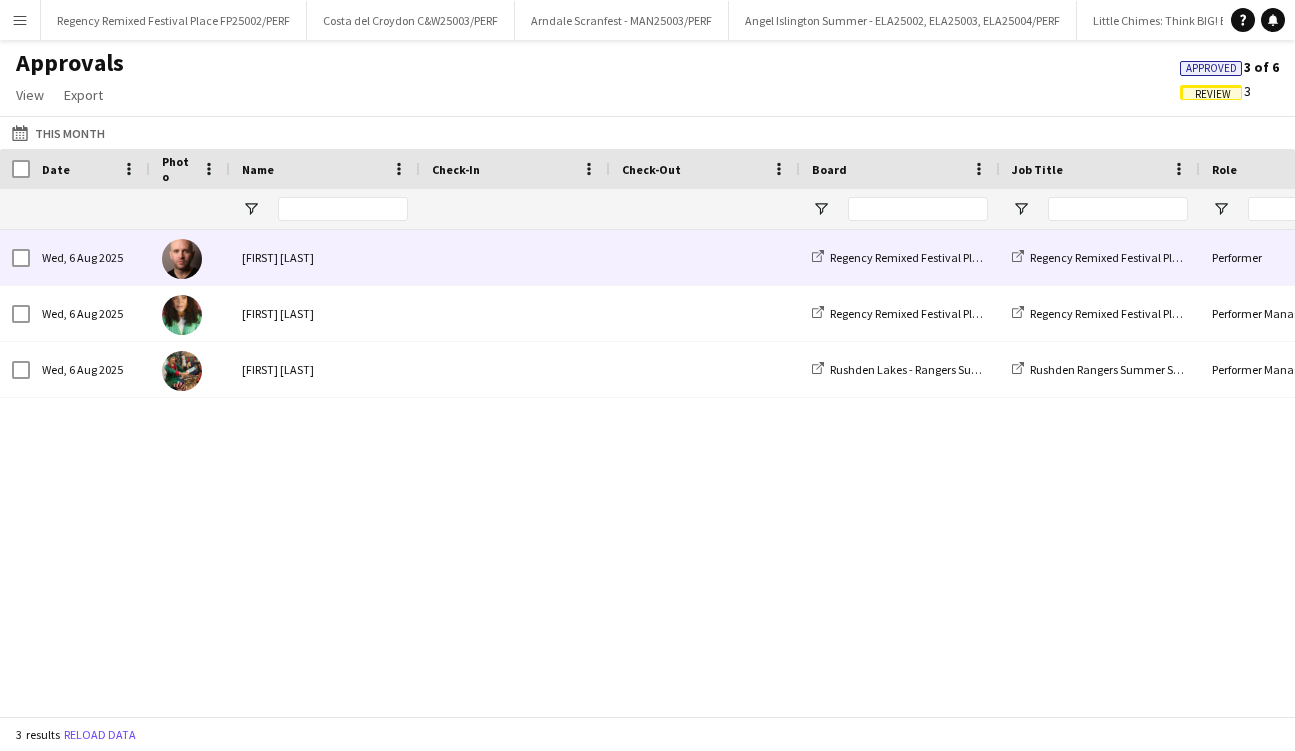 scroll, scrollTop: 0, scrollLeft: 834, axis: horizontal 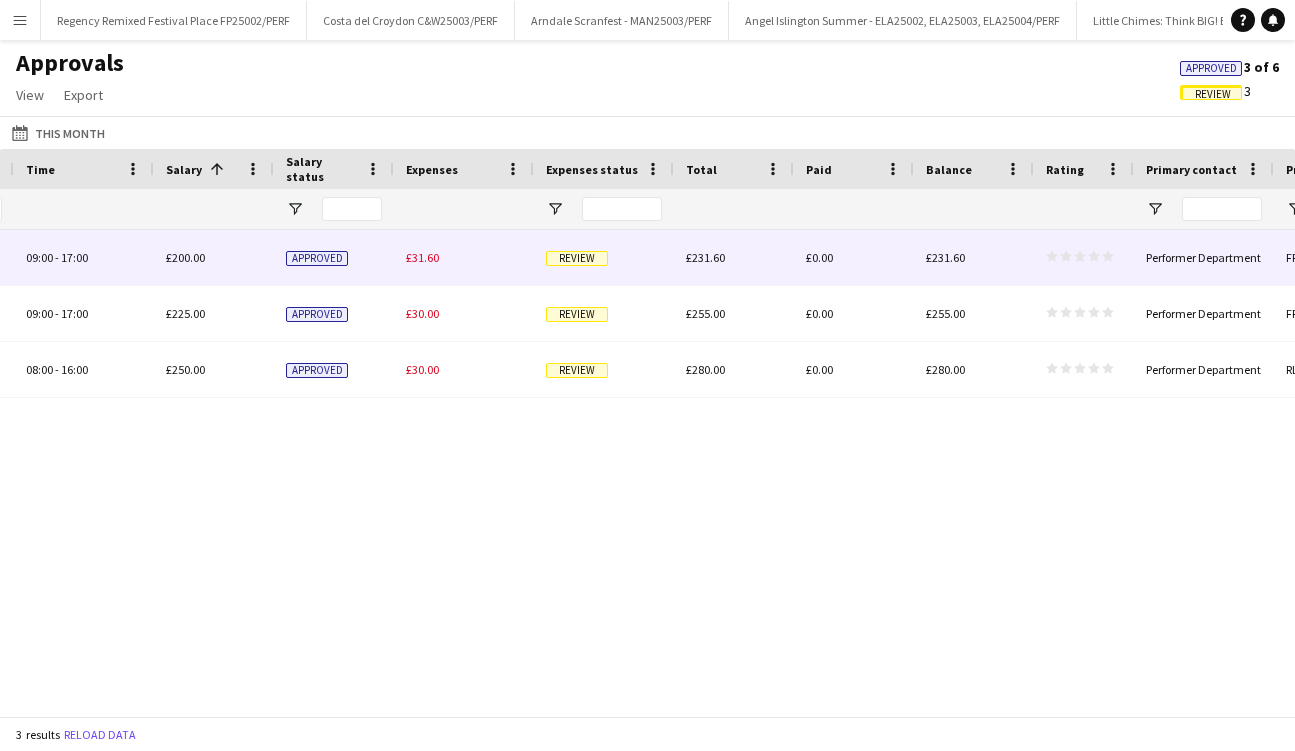 click on "Review" at bounding box center [604, 257] 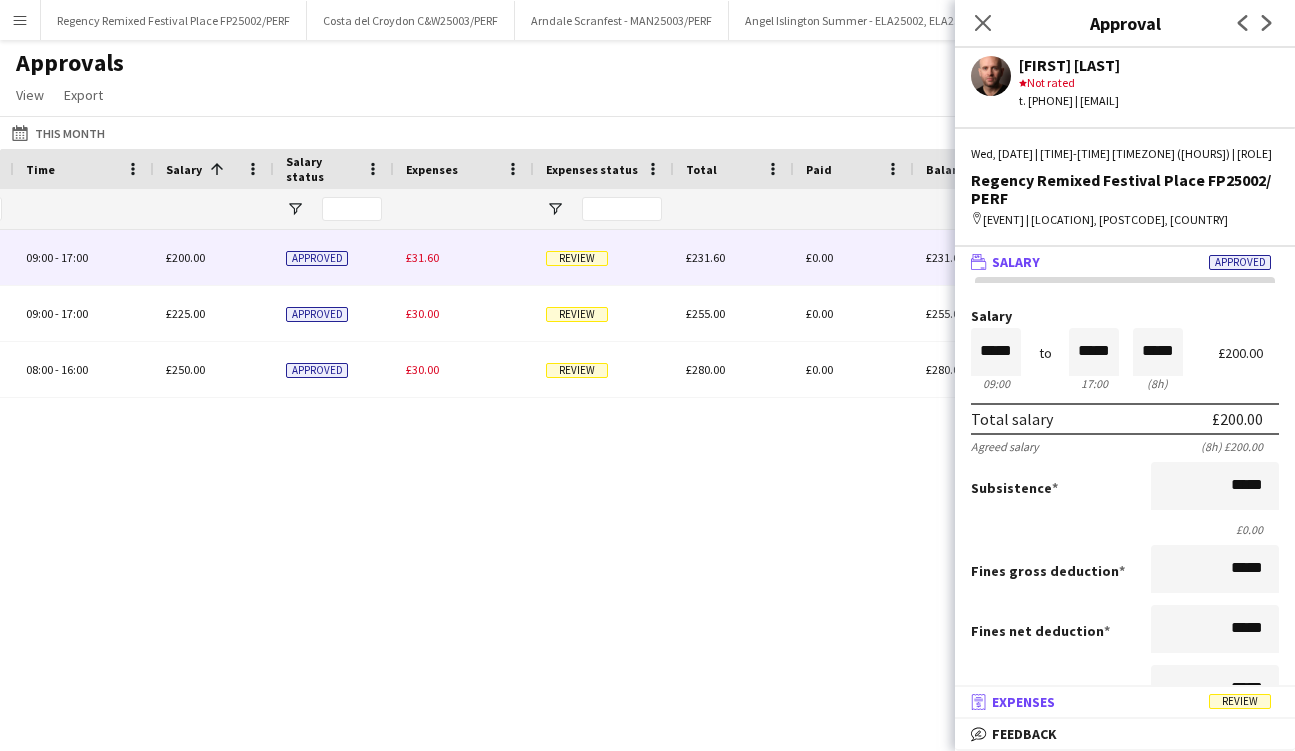 click on "receipt
Expenses   Review" at bounding box center [1121, 702] 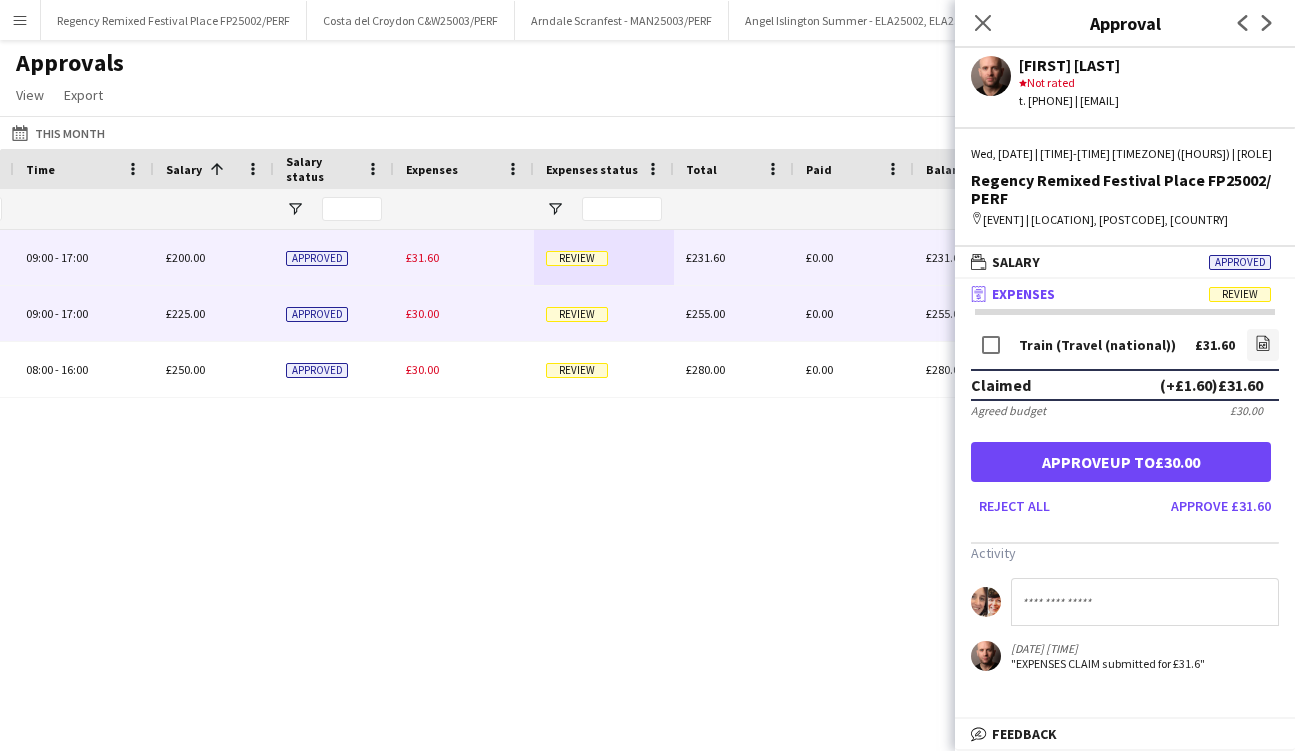 click on "Review" at bounding box center [577, 314] 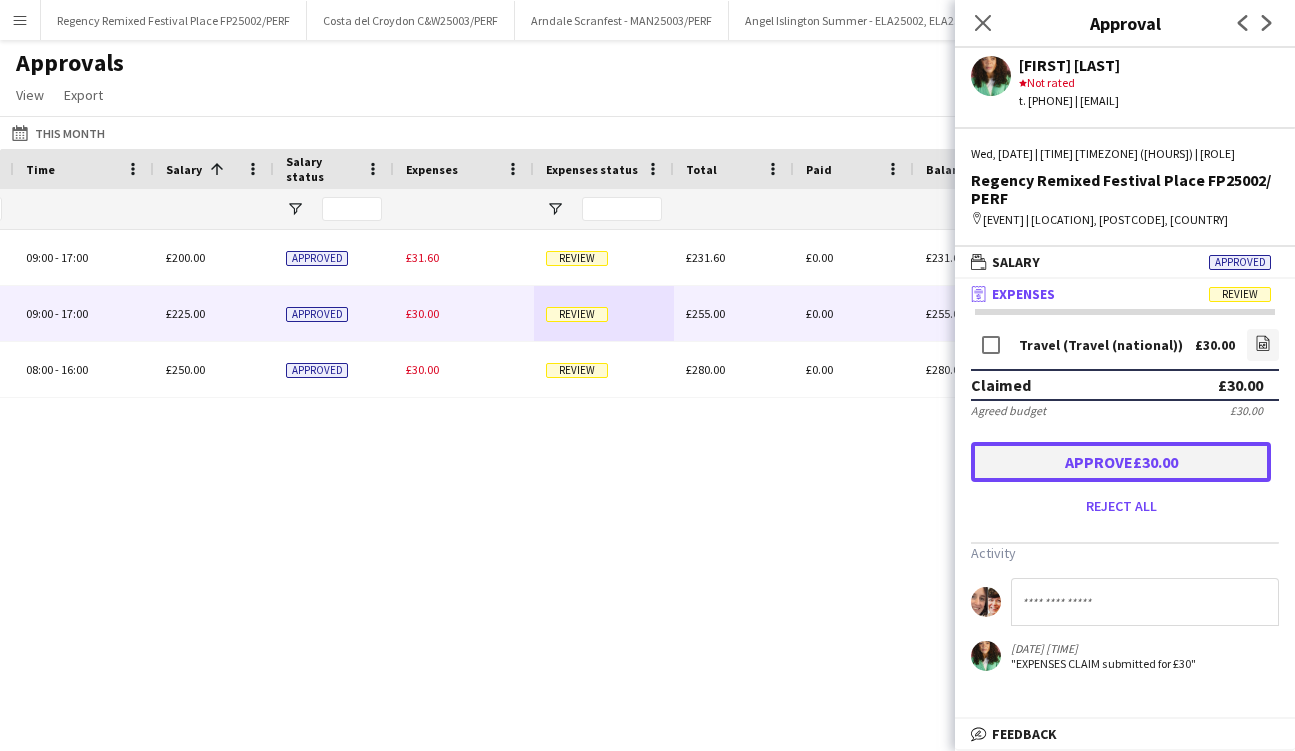 click on "Approve   £30.00" at bounding box center [1121, 462] 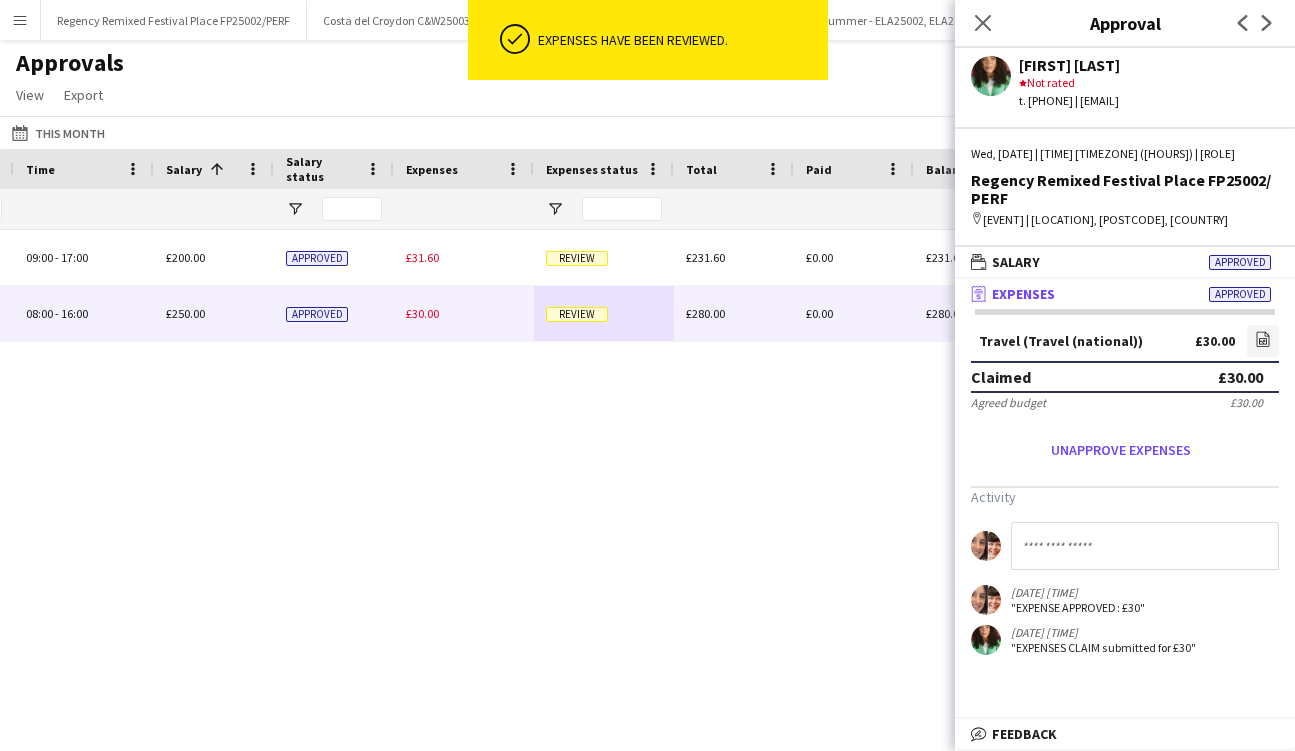 click on "Review" at bounding box center [577, 314] 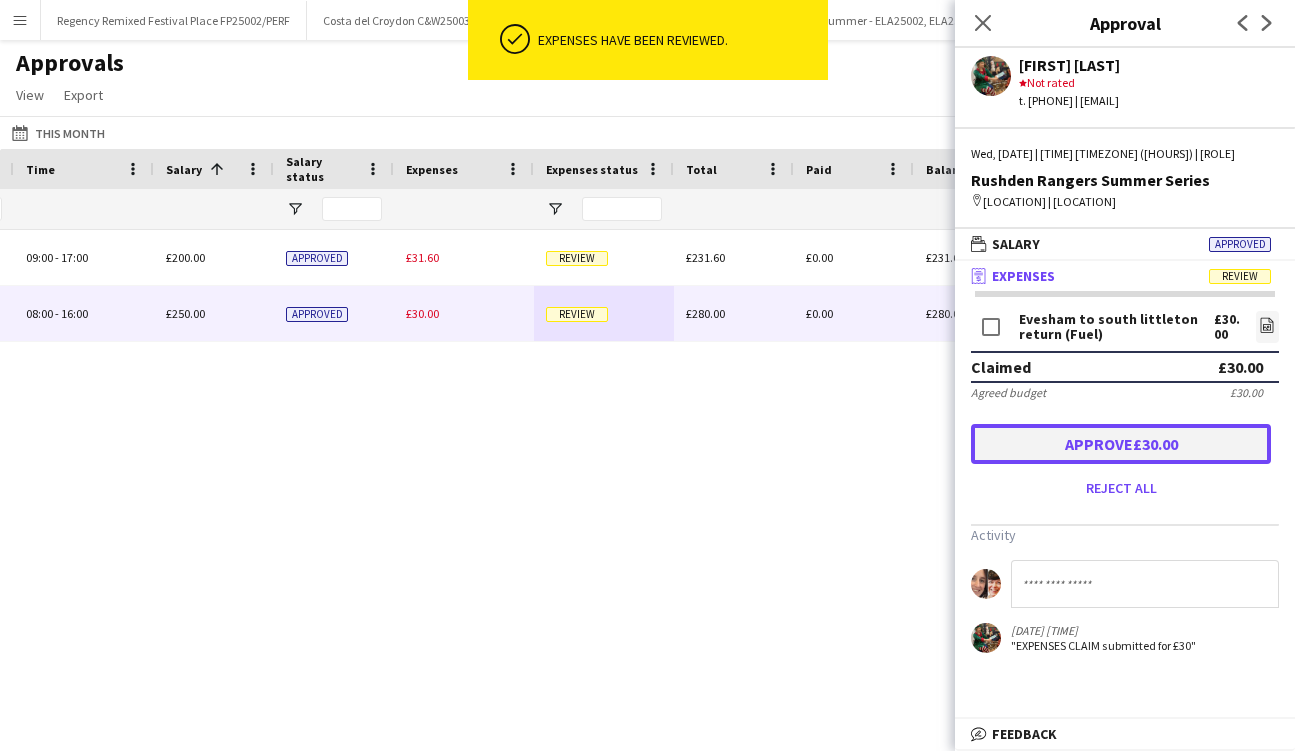 click on "Approve   £30.00" at bounding box center (1121, 444) 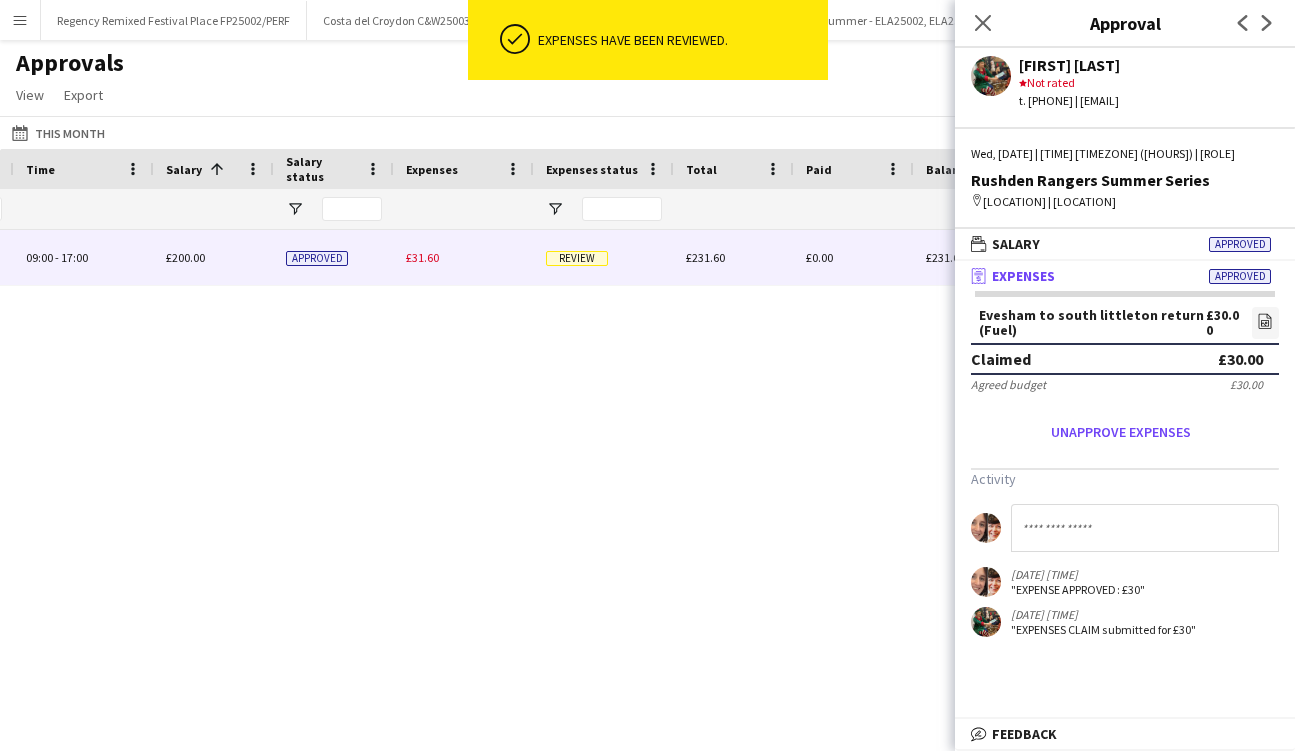click on "Review" at bounding box center [577, 258] 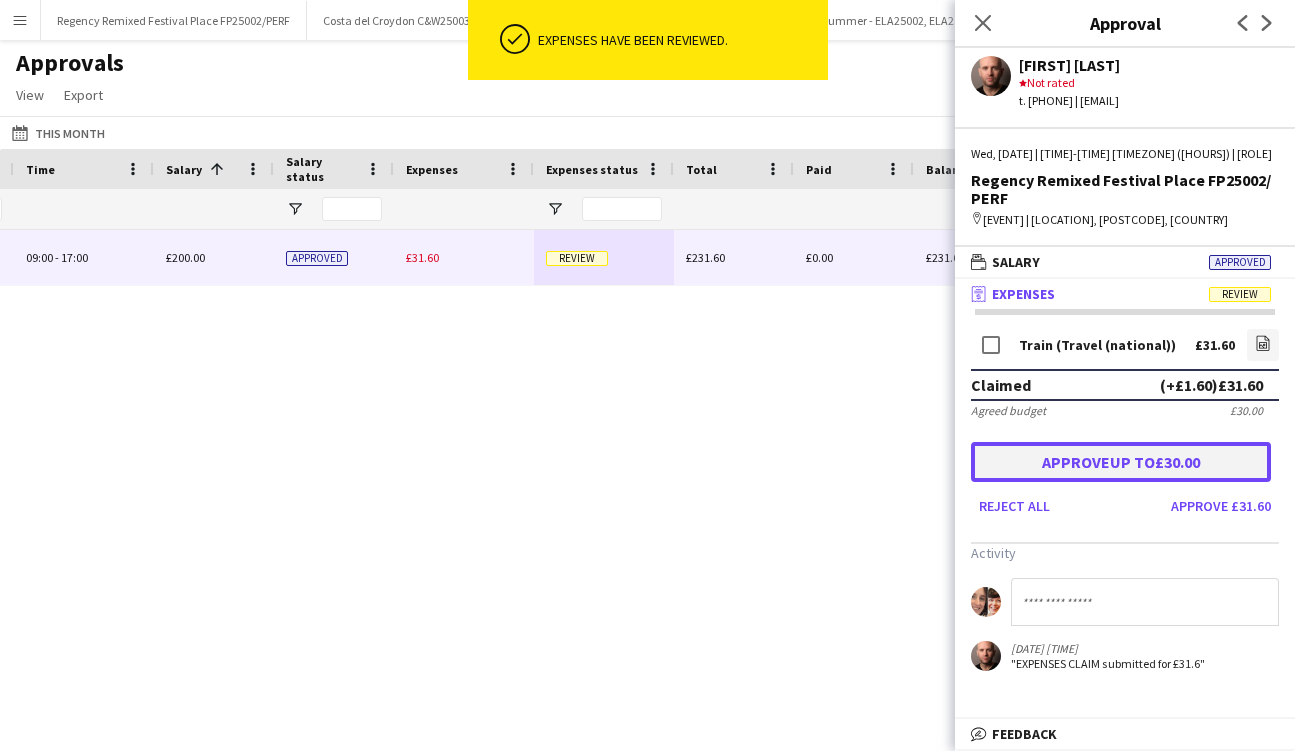 click on "Approve   up to   £30.00" at bounding box center (1121, 462) 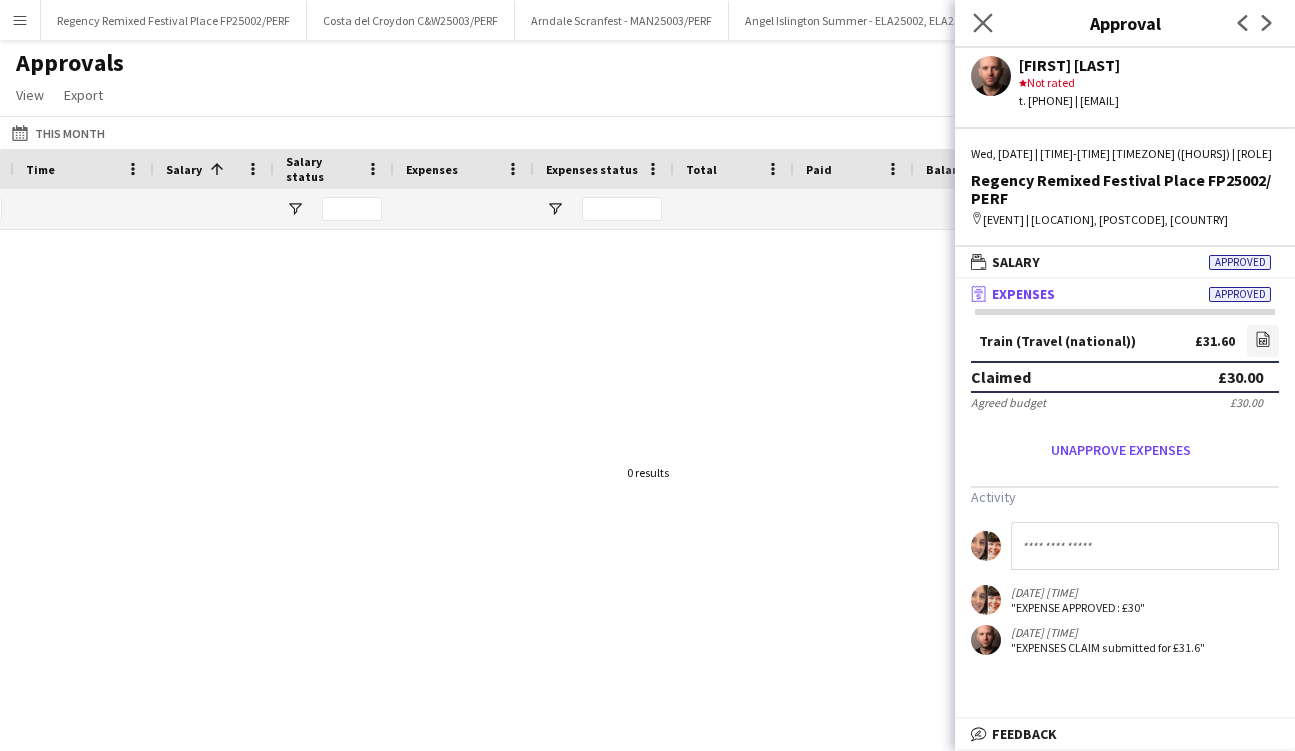 click on "Close pop-in" 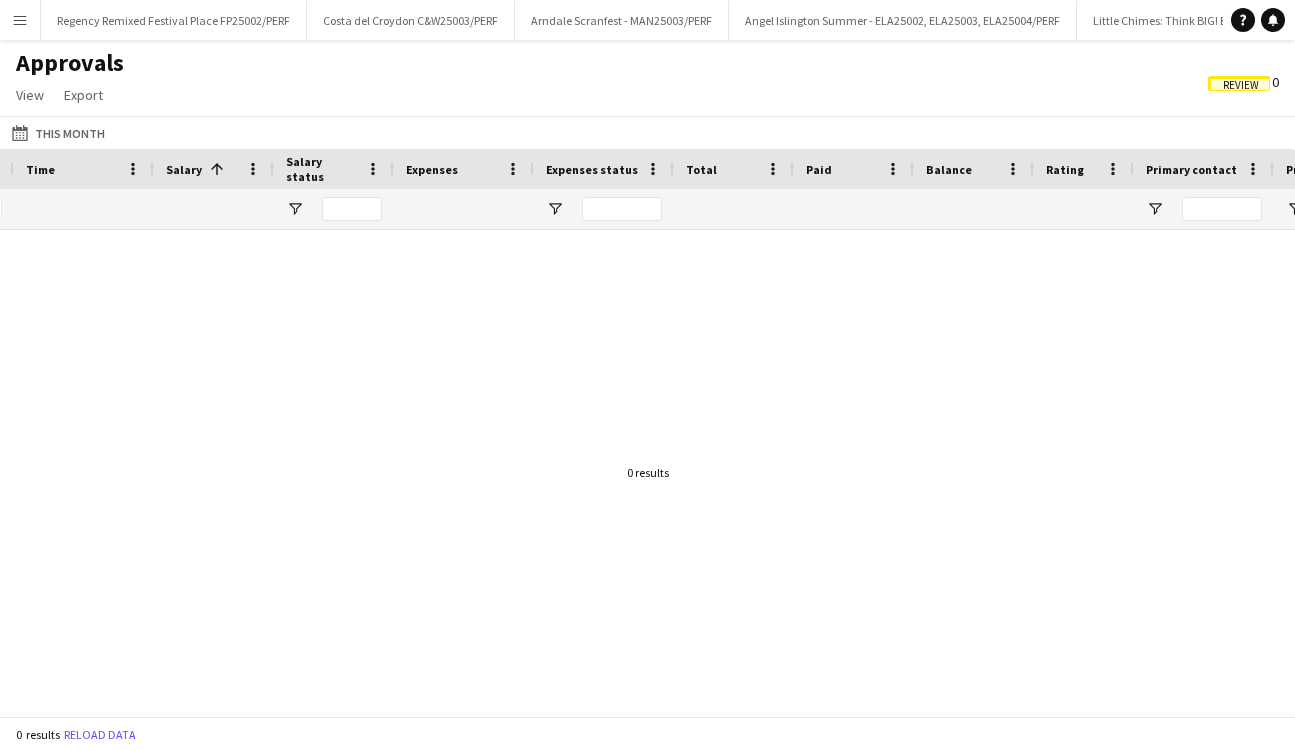 click on "Menu" at bounding box center [20, 20] 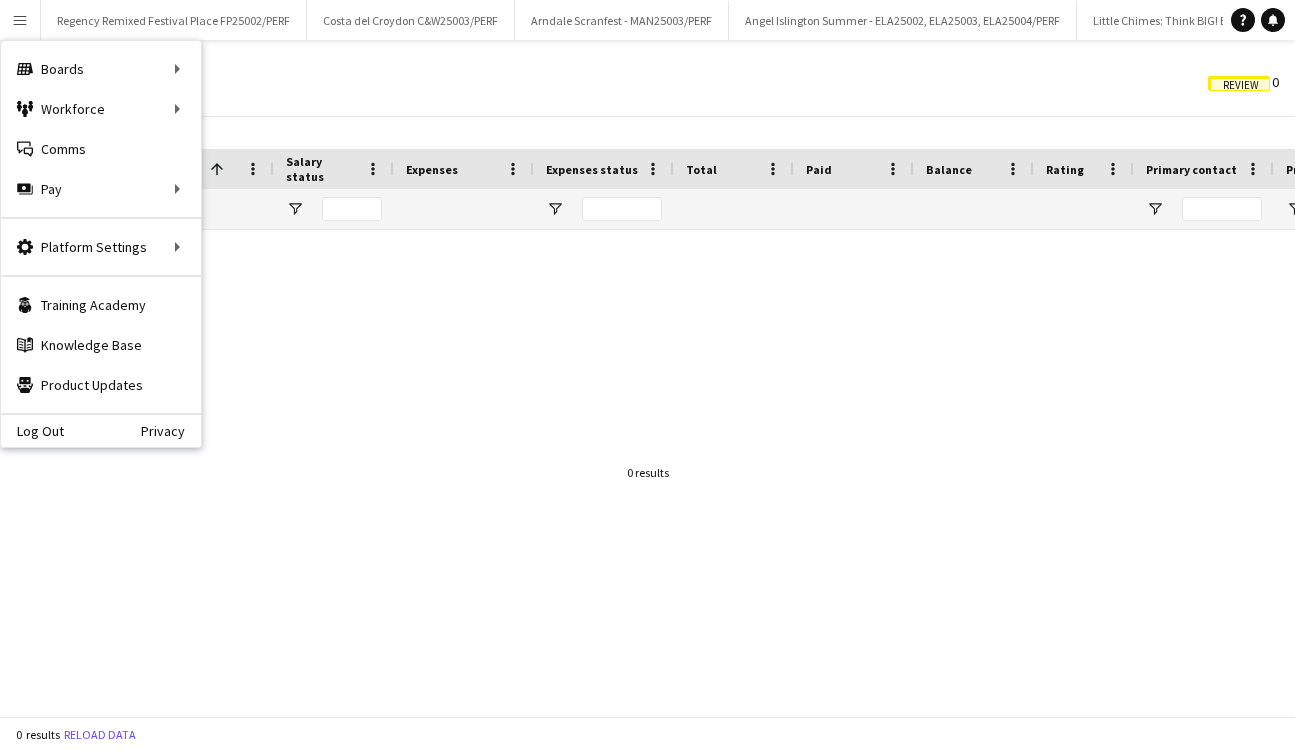 click on "Approvals   View  Customise view Customise filters Reset Filters Reset View Reset All  Export  Export as XLSX Export as CSV Export as PDF  Review   0" 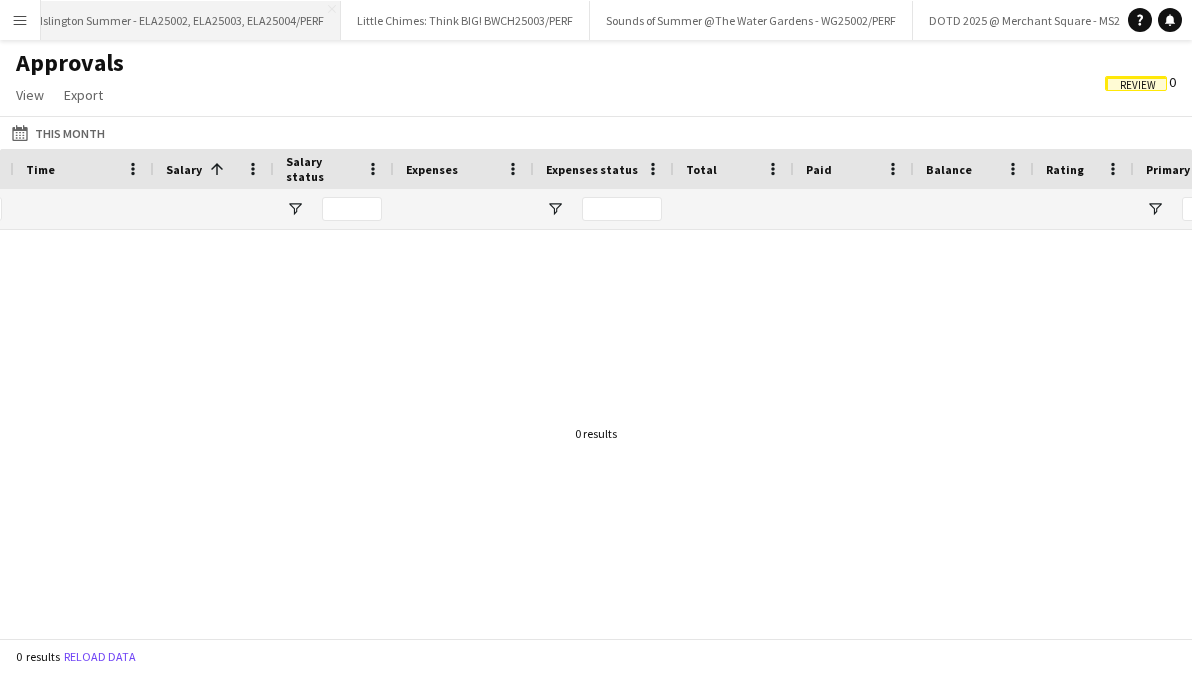 scroll, scrollTop: 0, scrollLeft: 822, axis: horizontal 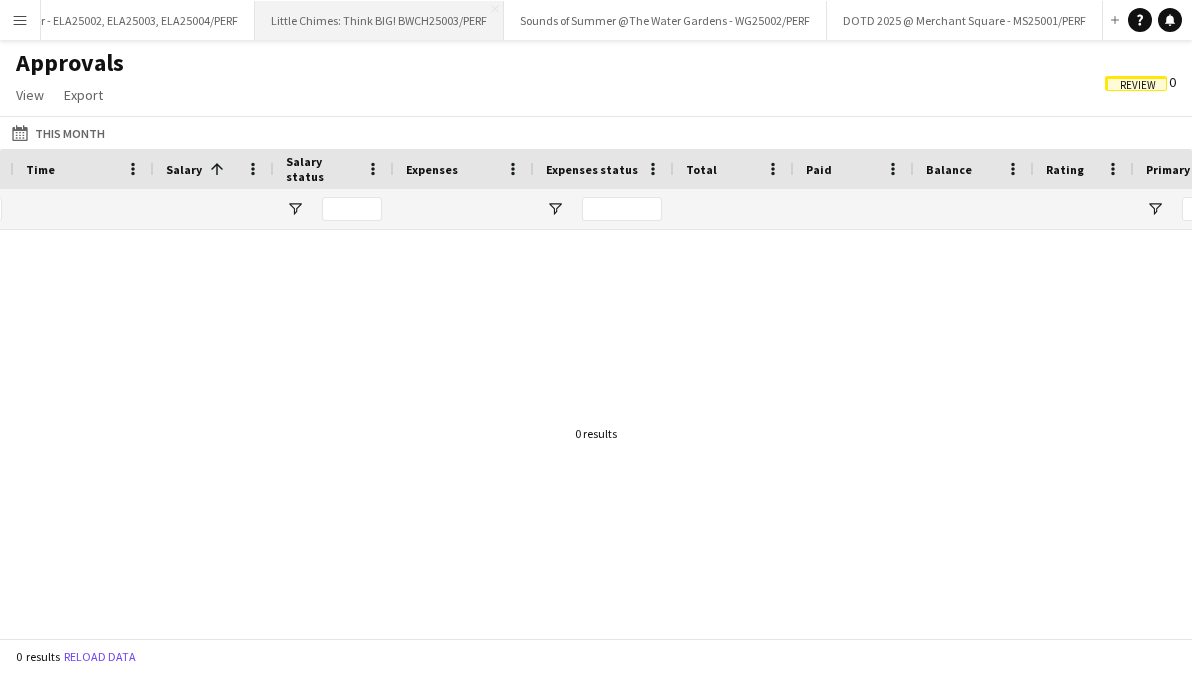 click on "Little Chimes: Think BIG! BWCH25003/PERF
Close" at bounding box center (379, 20) 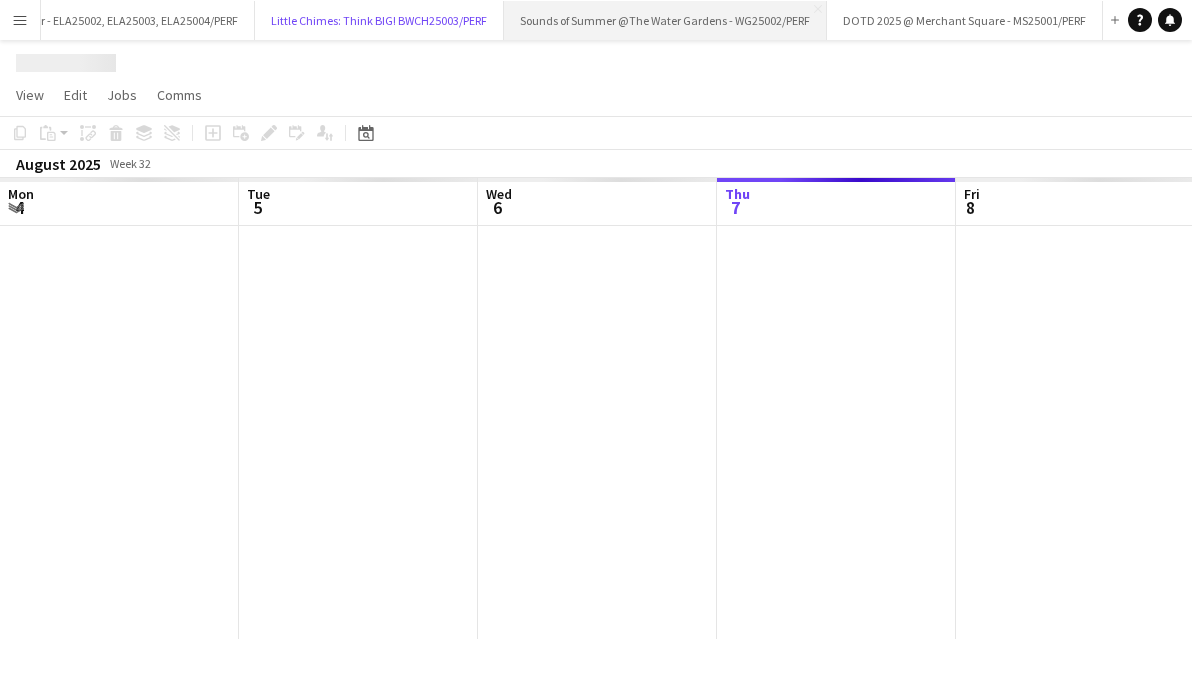 scroll, scrollTop: 0, scrollLeft: 478, axis: horizontal 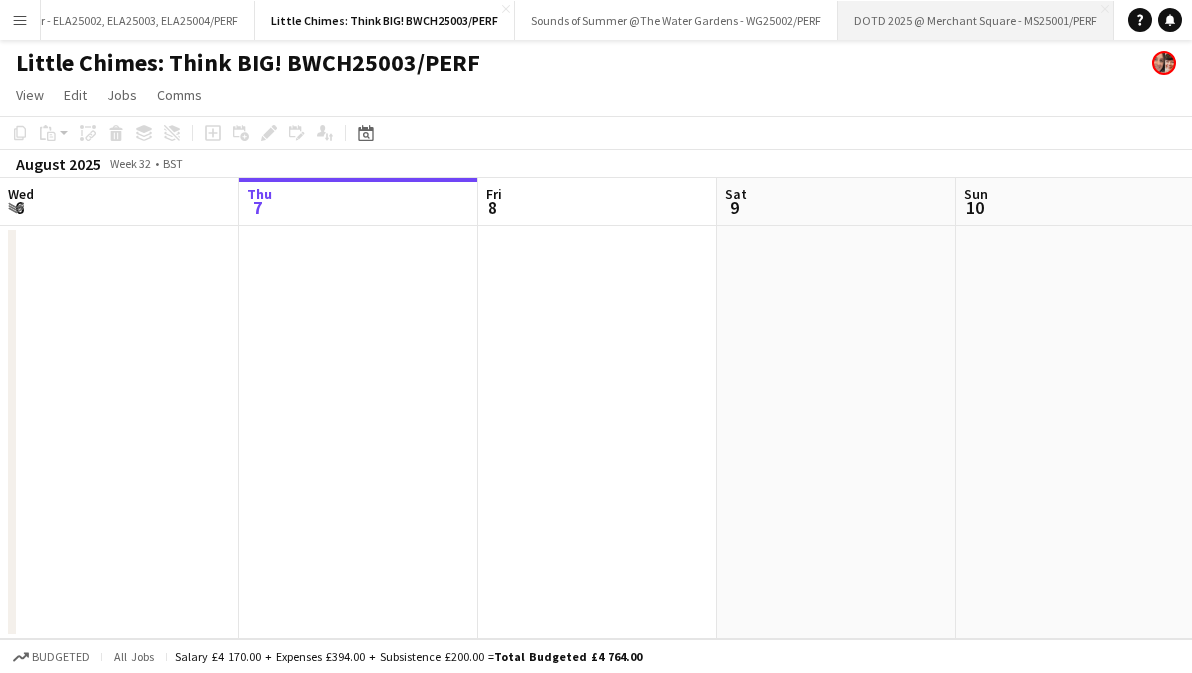 click on "DOTD 2025 @ Merchant Square - MS25001/PERF" at bounding box center [976, 20] 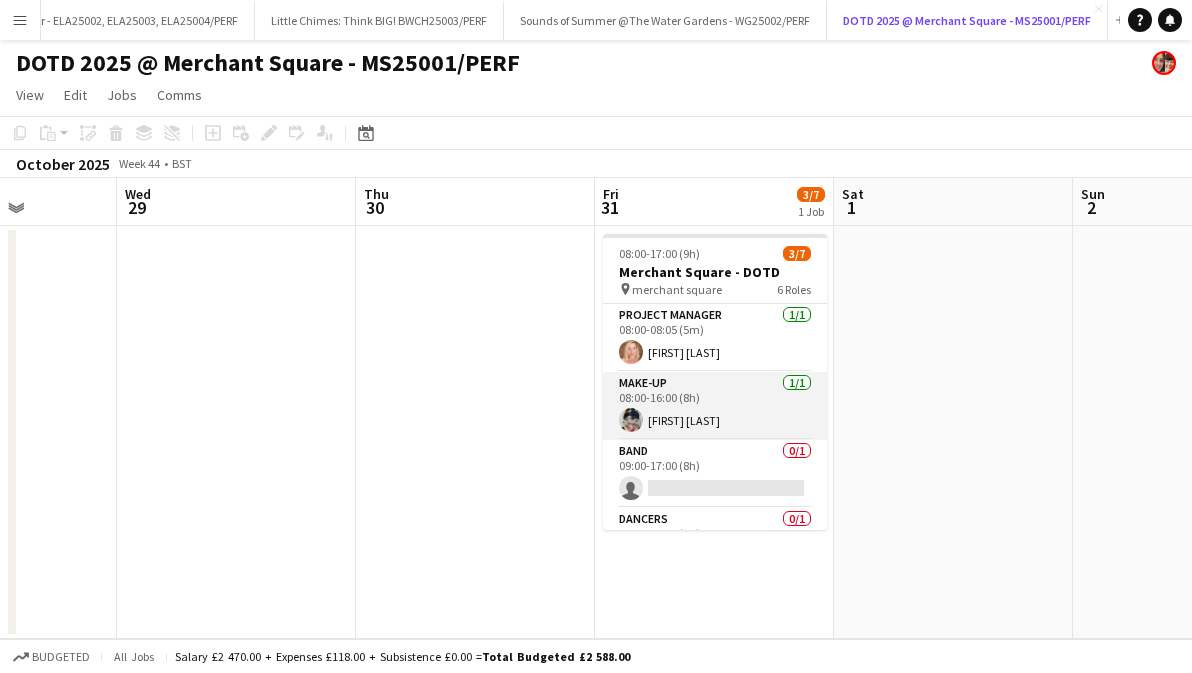 scroll, scrollTop: 0, scrollLeft: 658, axis: horizontal 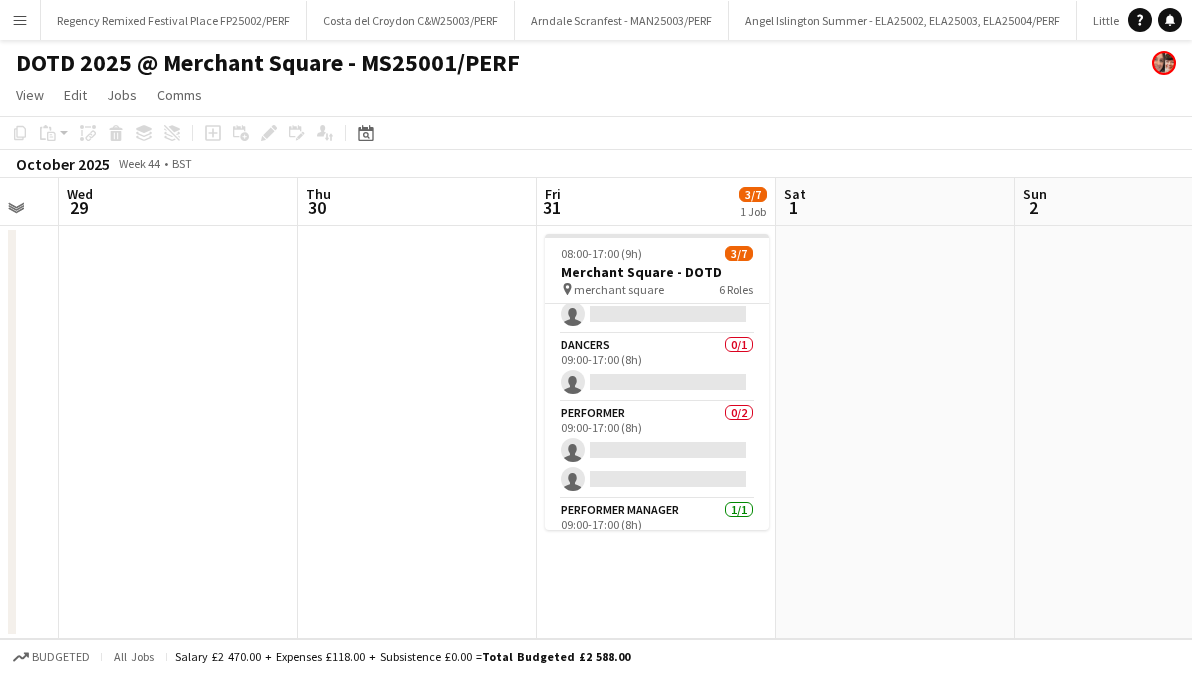 click on "Menu" at bounding box center (20, 20) 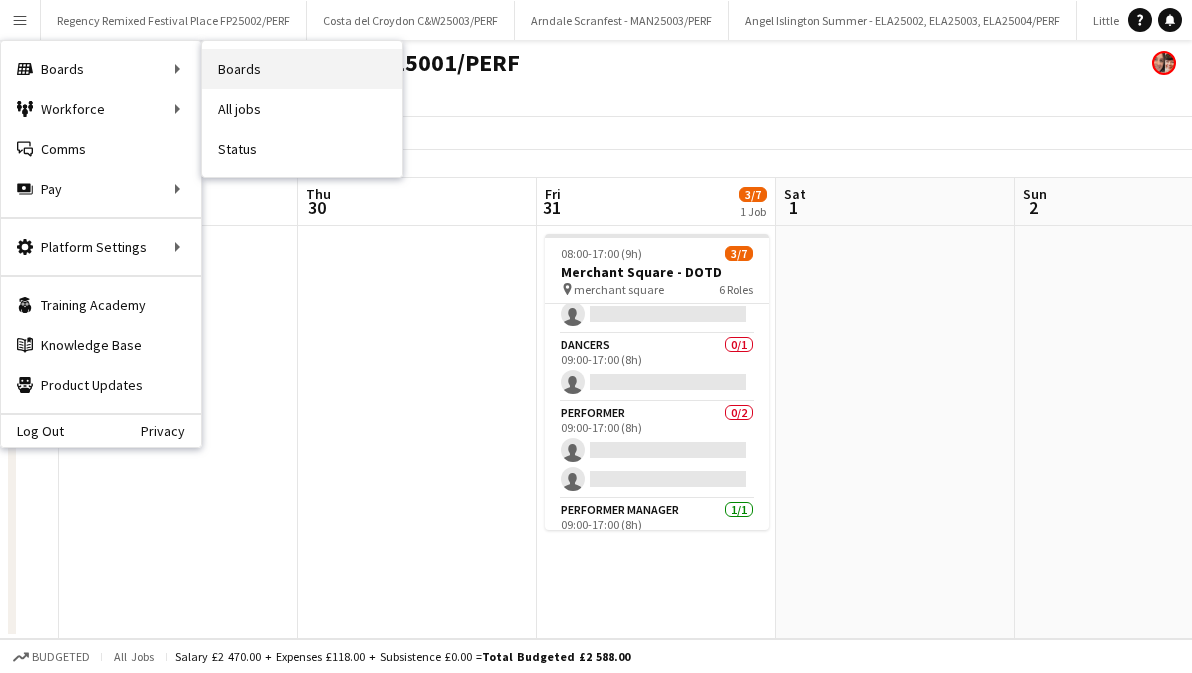 click on "Boards" at bounding box center [302, 69] 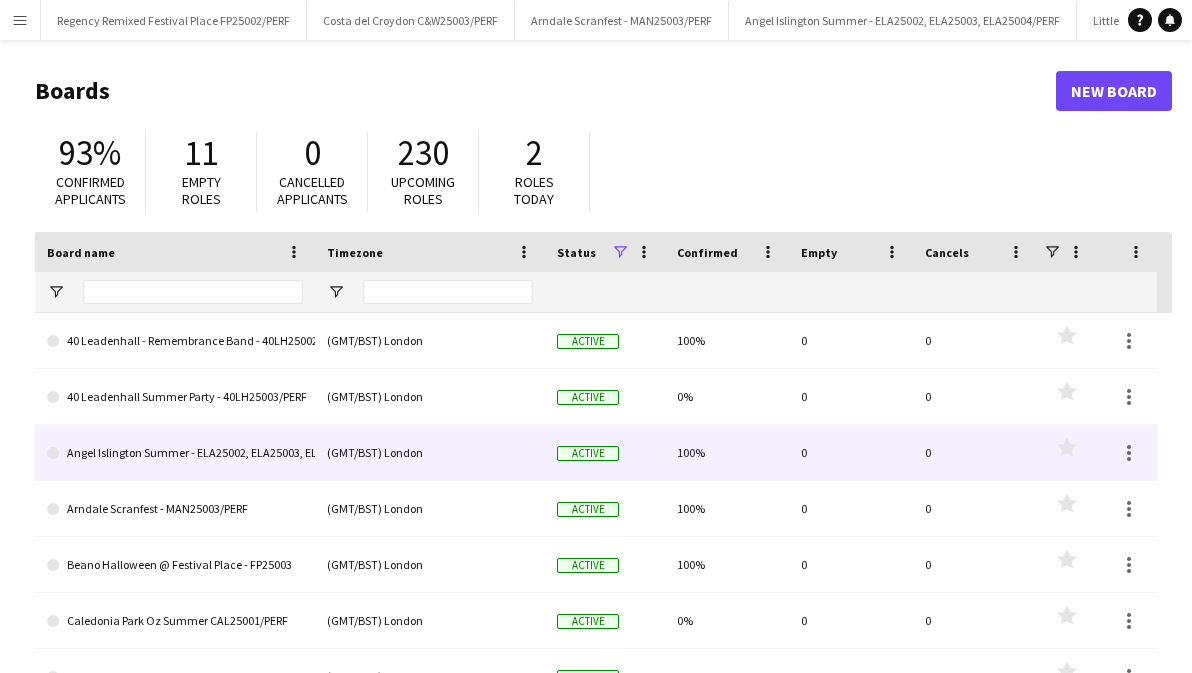 scroll, scrollTop: 194, scrollLeft: 0, axis: vertical 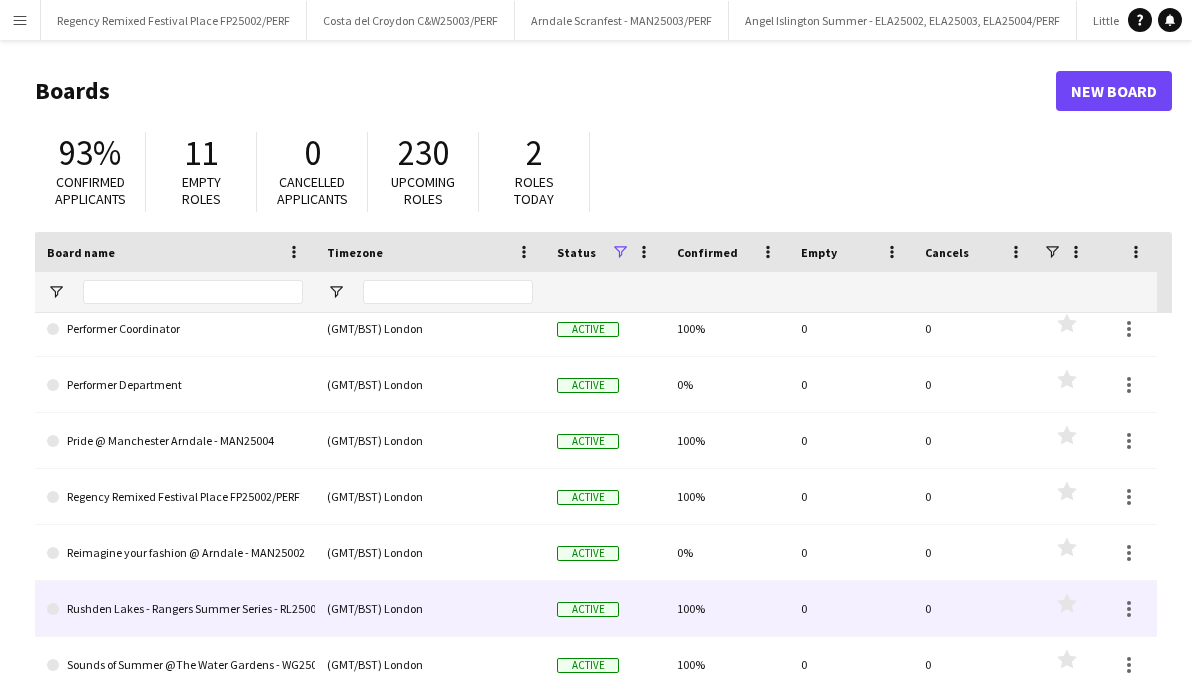 click on "Rushden Lakes - Rangers Summer Series - RL25002/PERF" 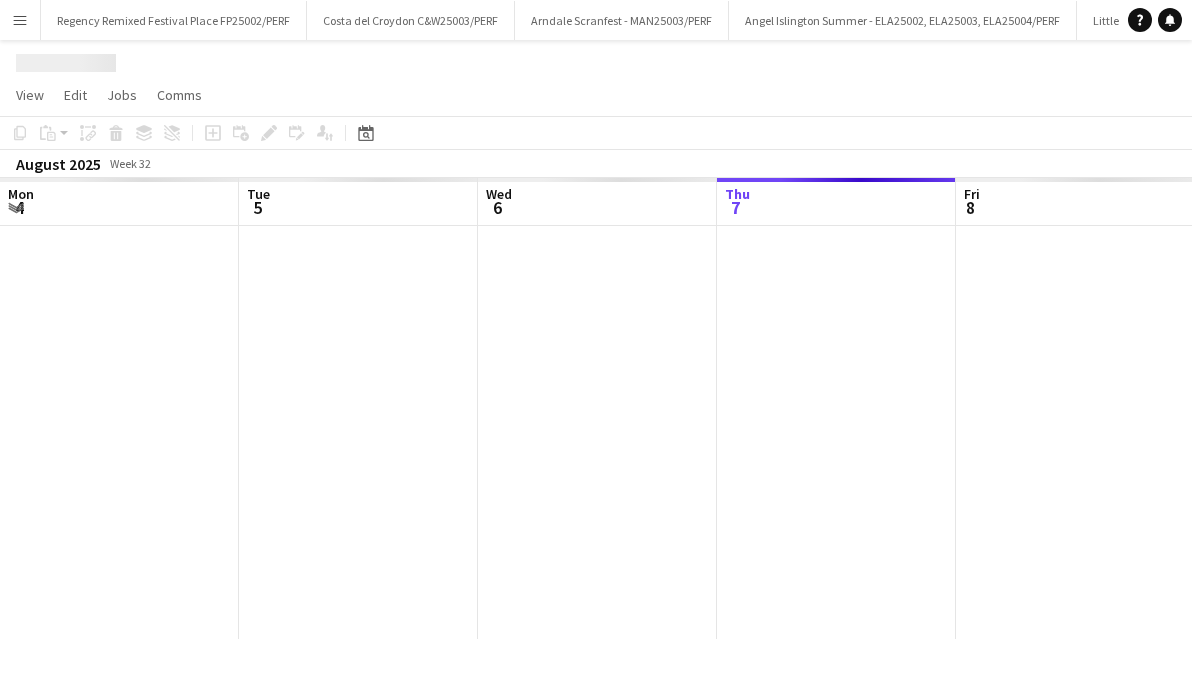 scroll, scrollTop: 0, scrollLeft: 478, axis: horizontal 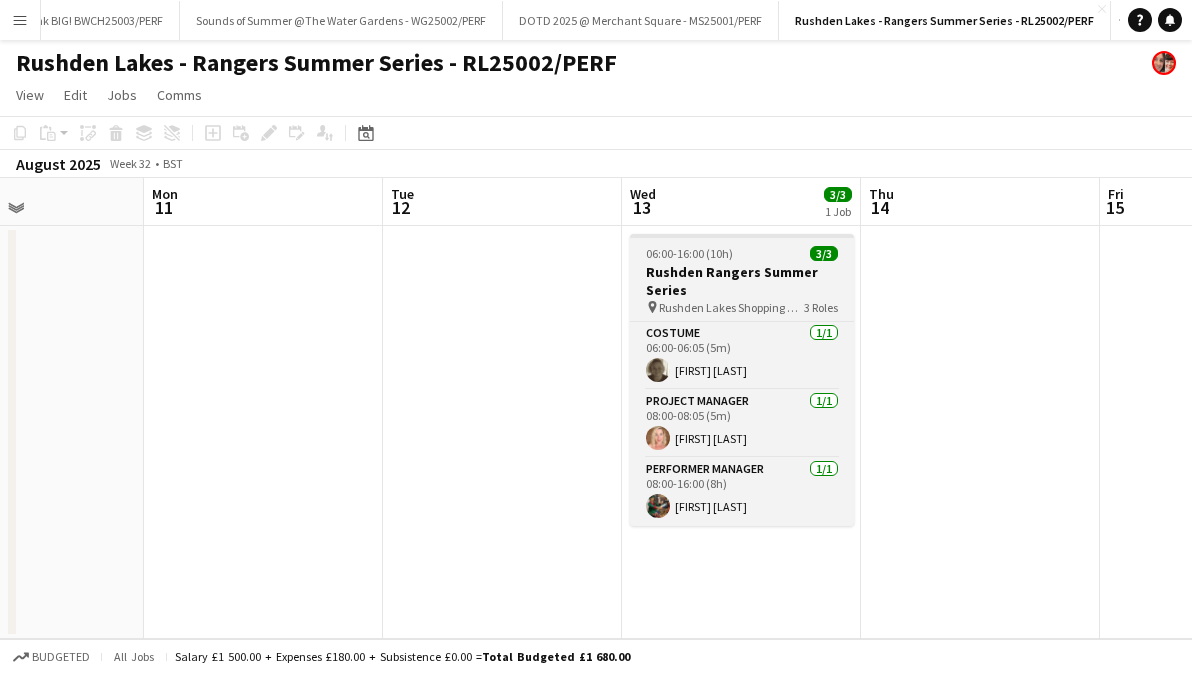 click on "06:00-16:00 (10h)" at bounding box center [689, 253] 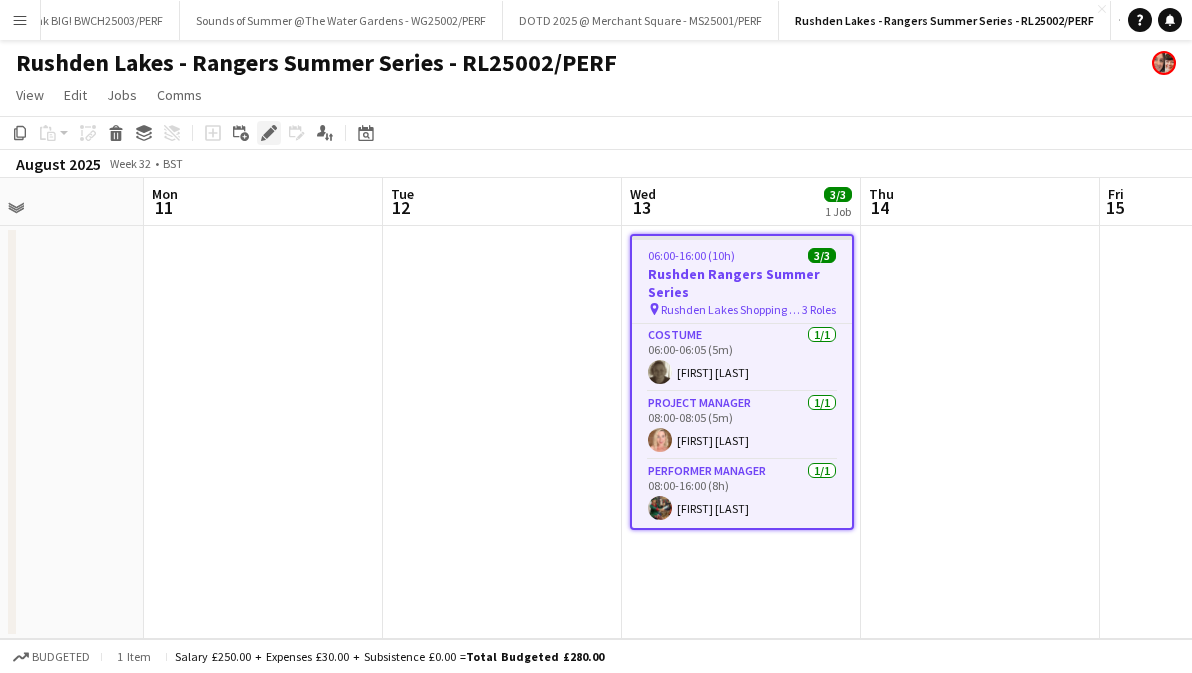 click on "Edit" 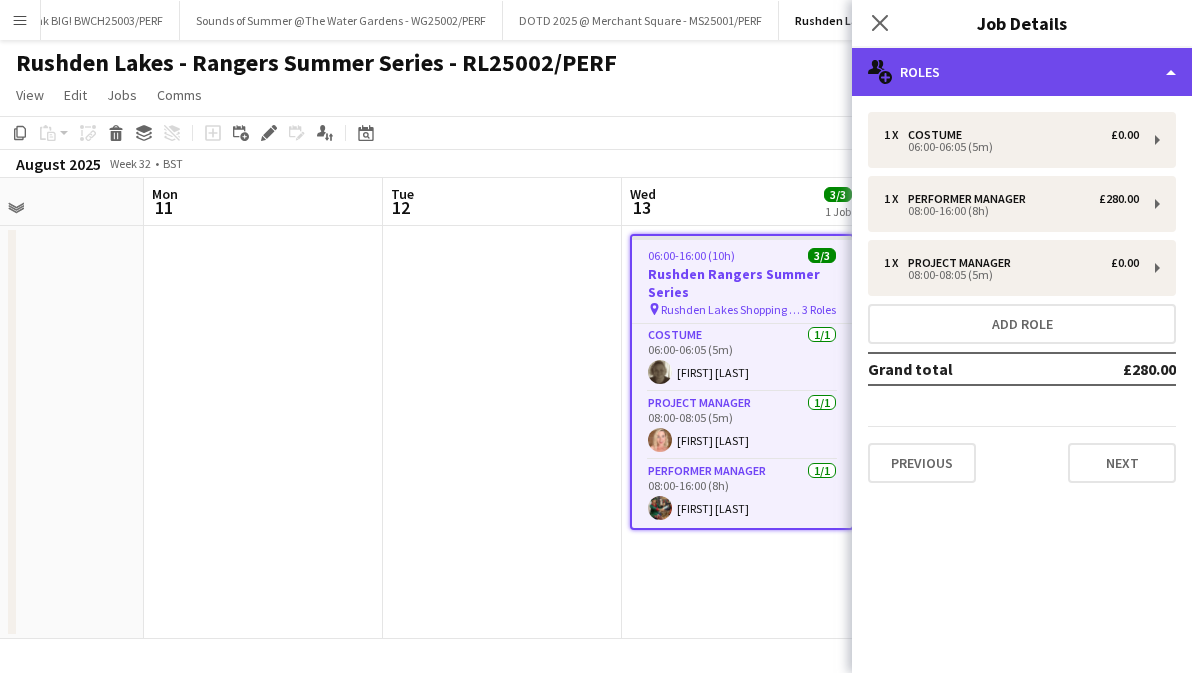click on "multiple-users-add
Roles" 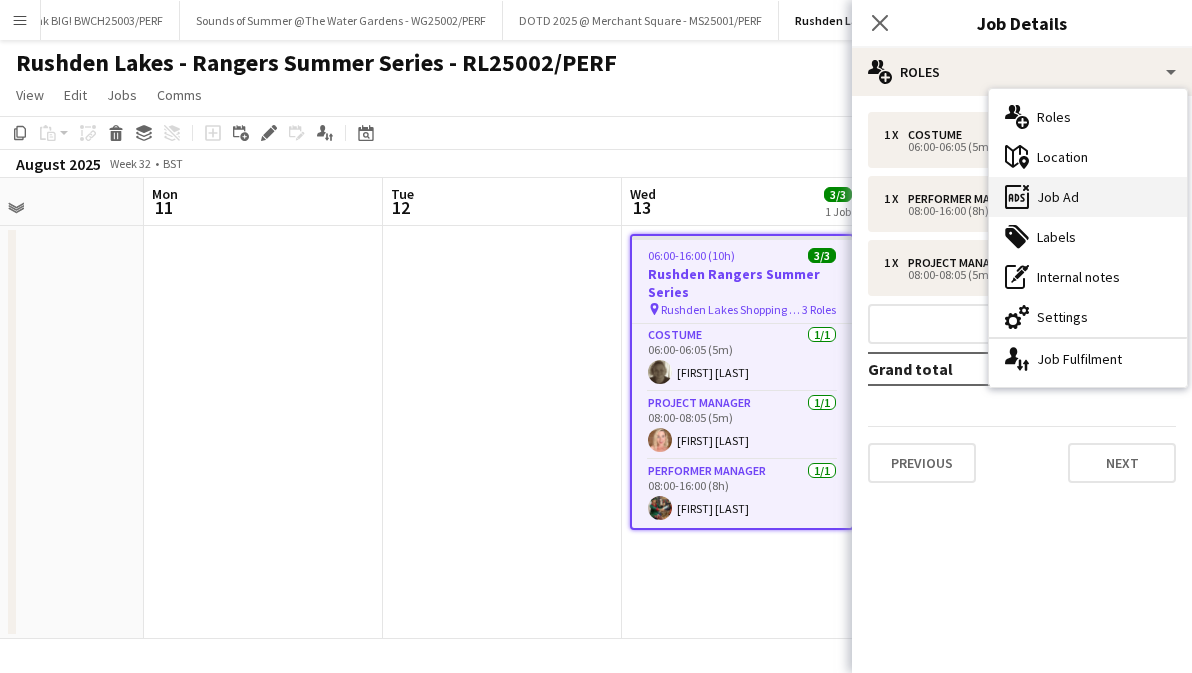 click on "ads-window
Job Ad" at bounding box center (1088, 197) 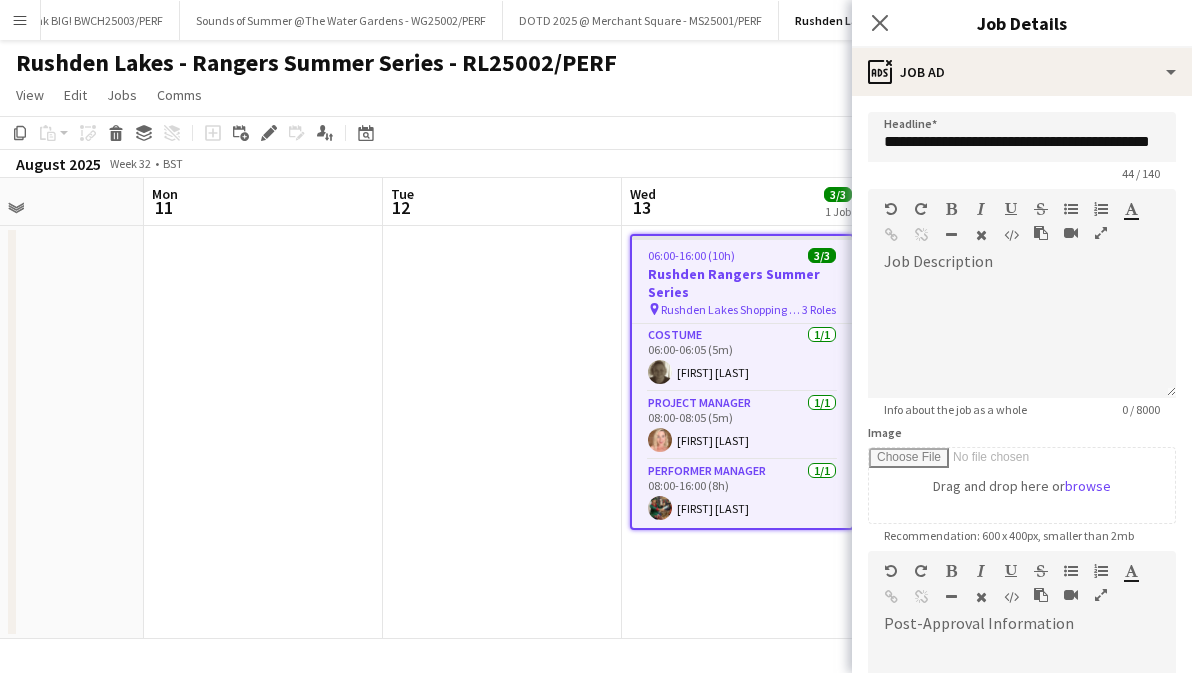 scroll, scrollTop: 331, scrollLeft: 0, axis: vertical 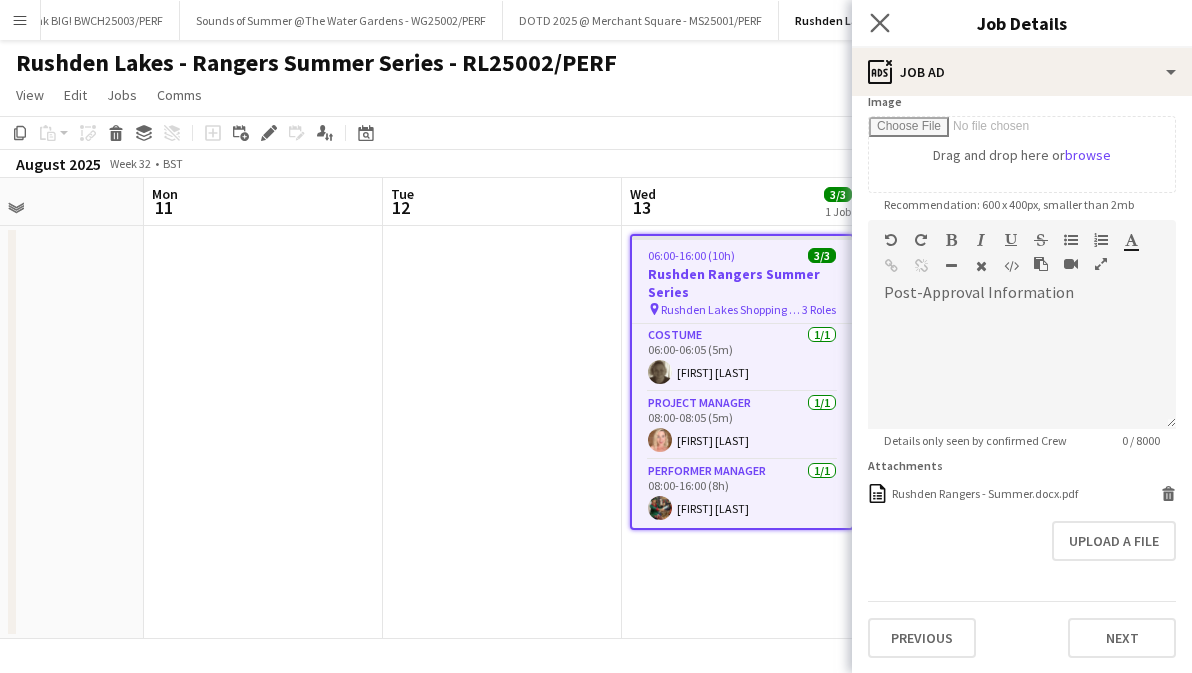 click on "Close pop-in" 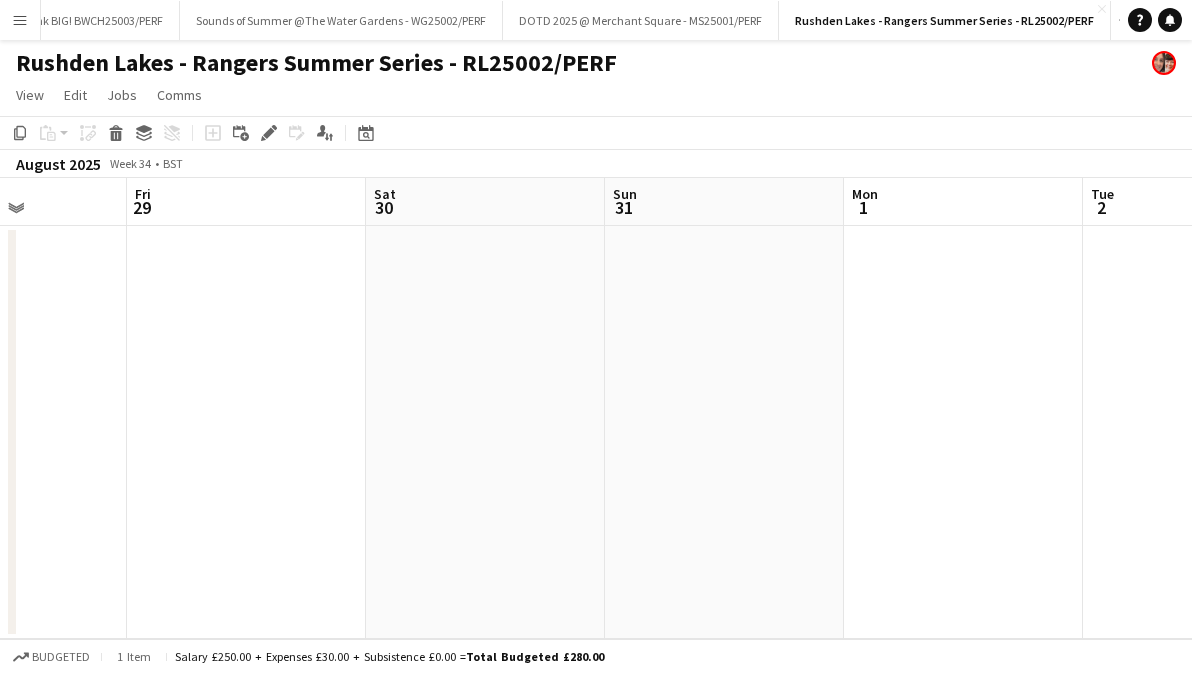 scroll, scrollTop: 0, scrollLeft: 590, axis: horizontal 